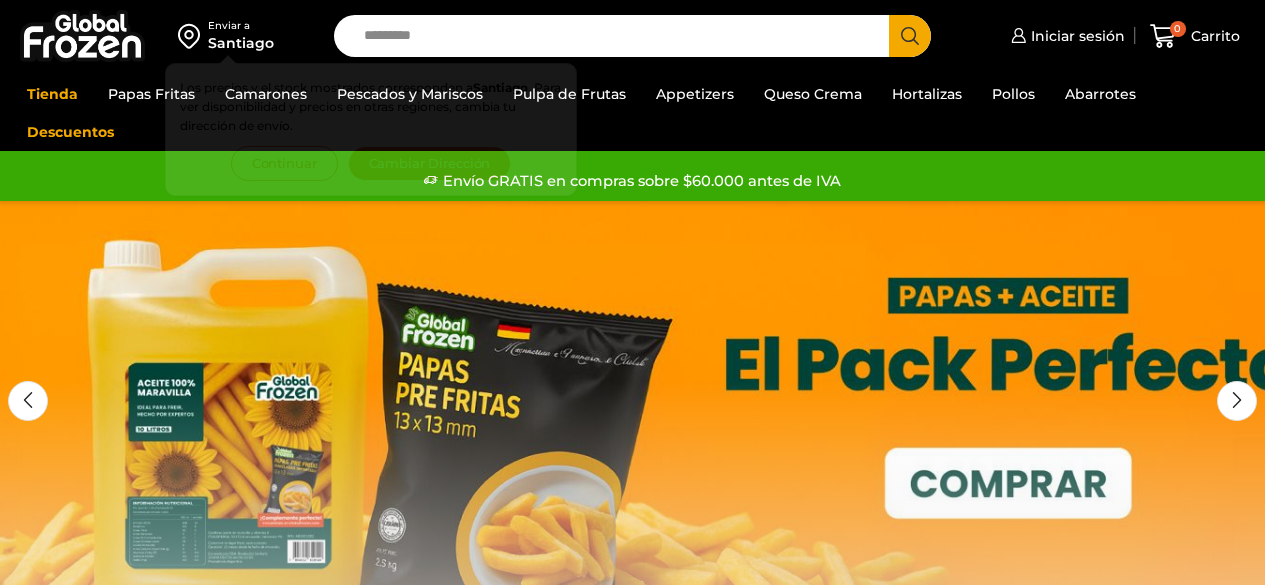 scroll, scrollTop: 0, scrollLeft: 0, axis: both 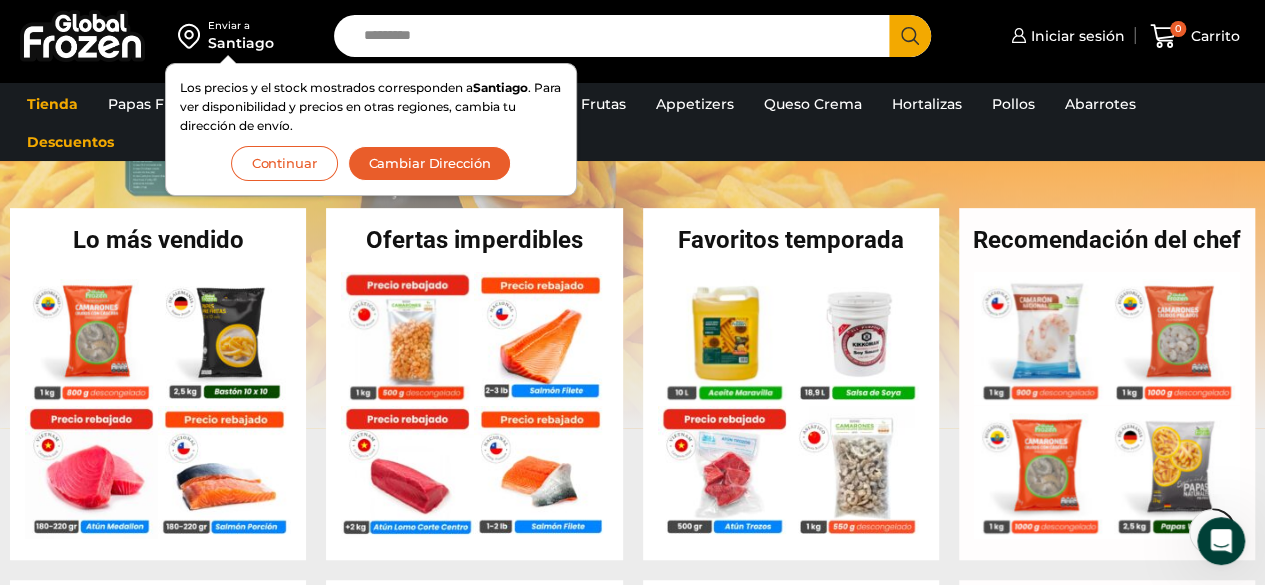 click on "Continuar" at bounding box center (284, 163) 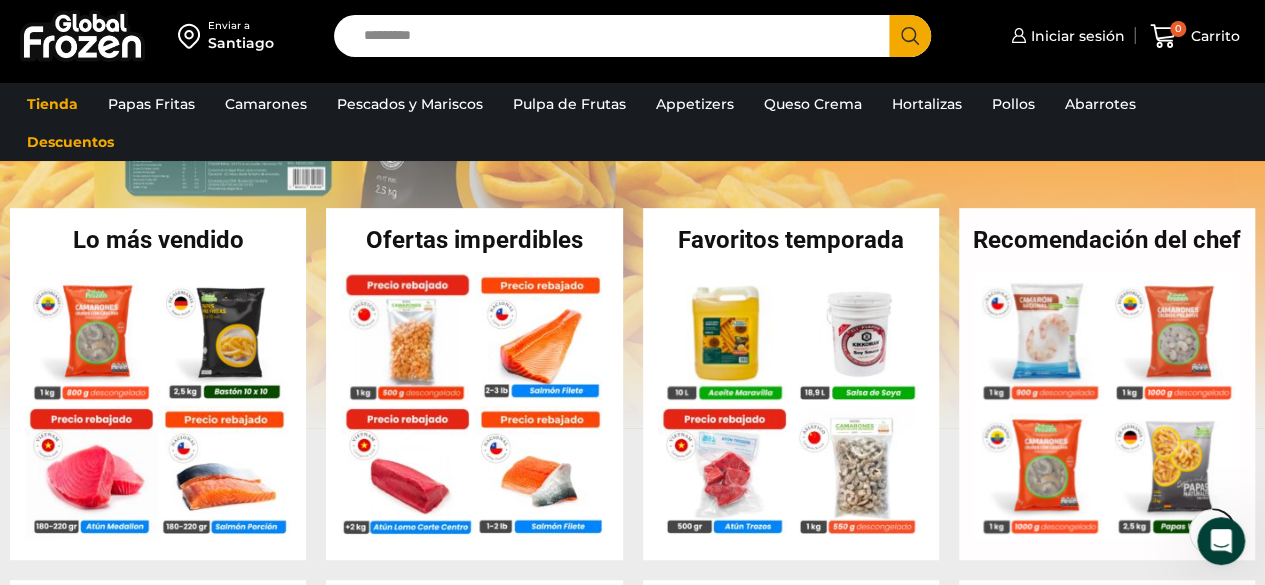 click on "Search input" at bounding box center [617, 36] 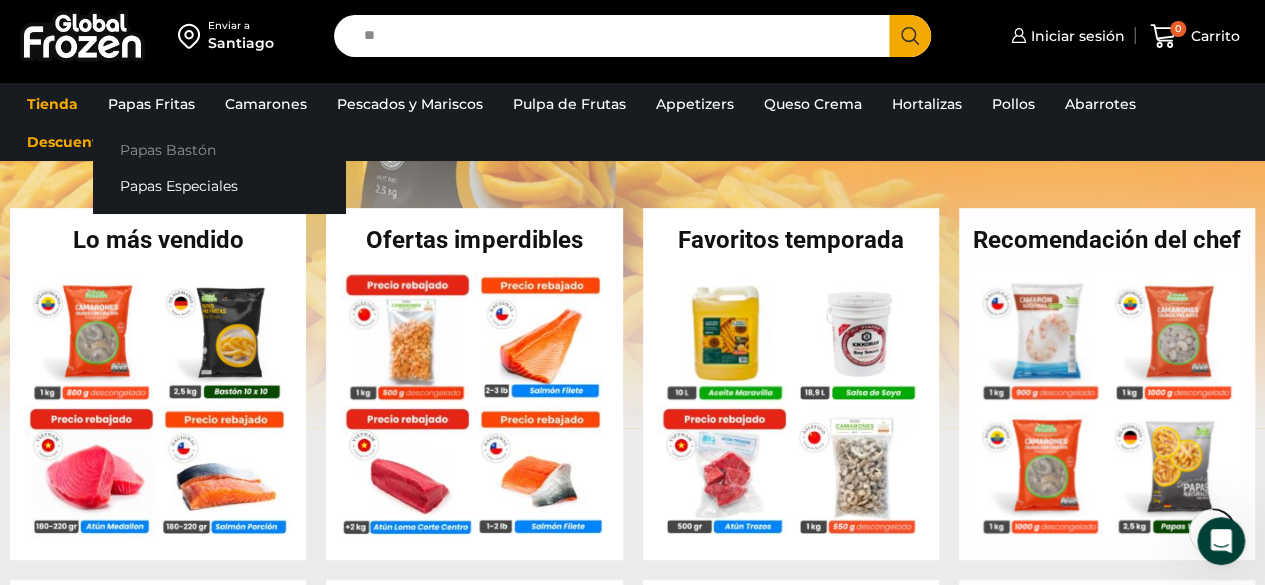 type on "**" 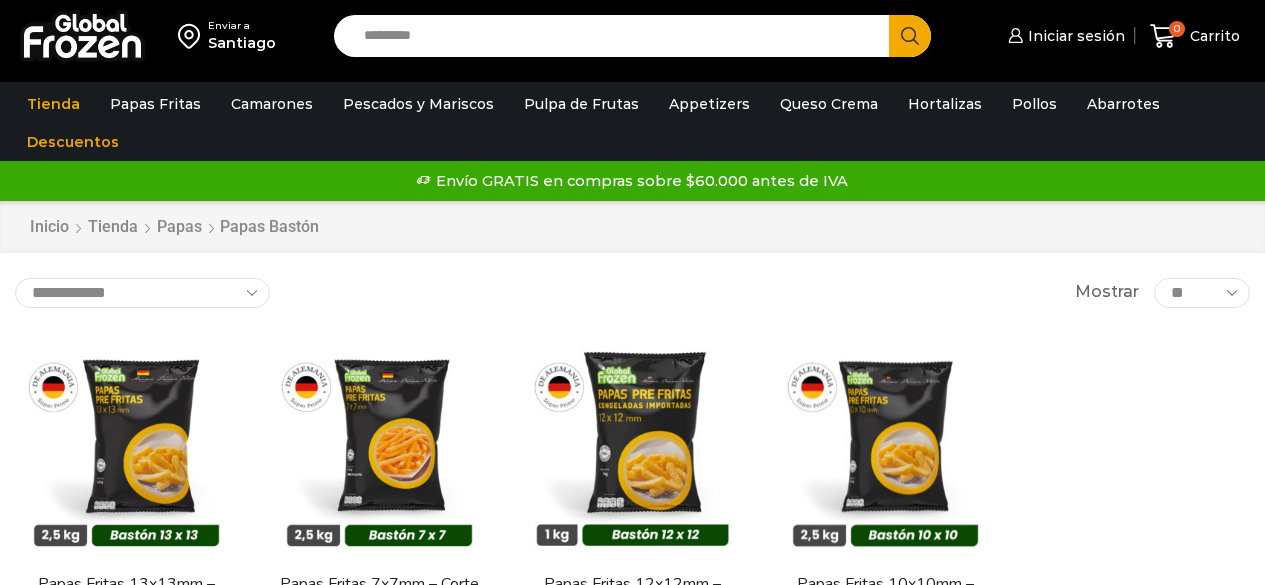 scroll, scrollTop: 0, scrollLeft: 0, axis: both 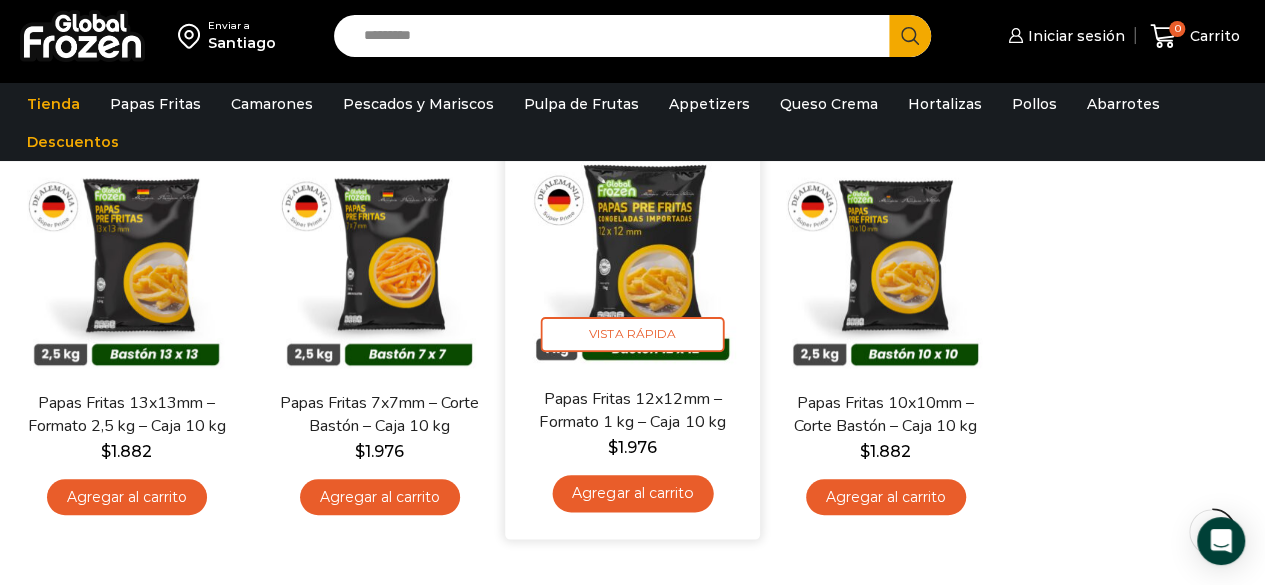 click at bounding box center (632, 259) 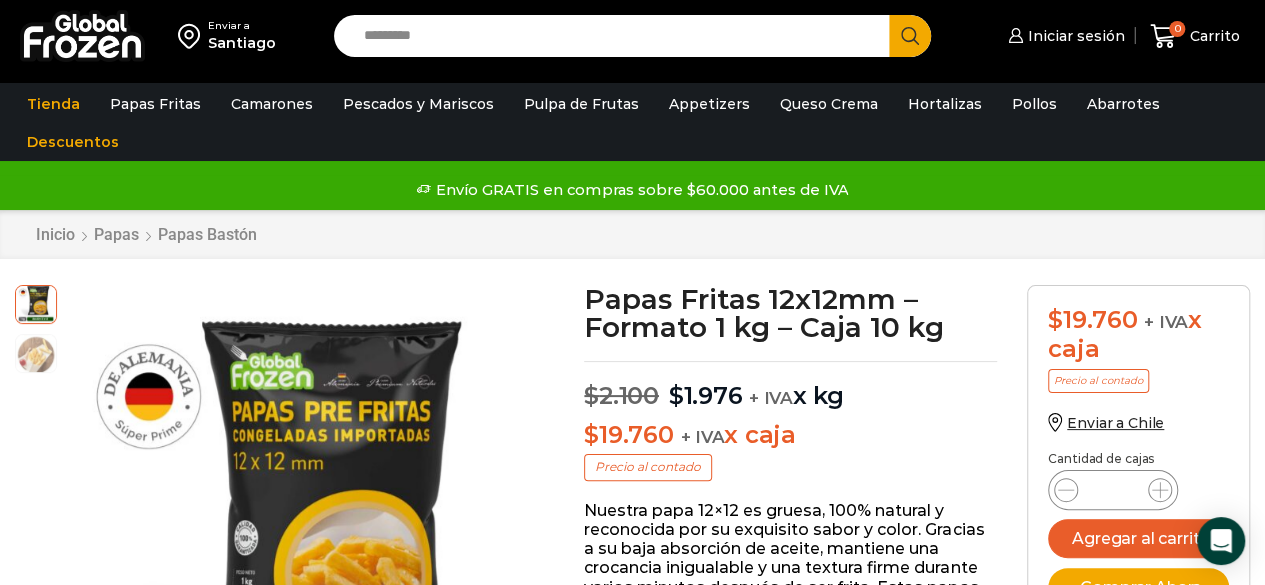 scroll, scrollTop: 1, scrollLeft: 0, axis: vertical 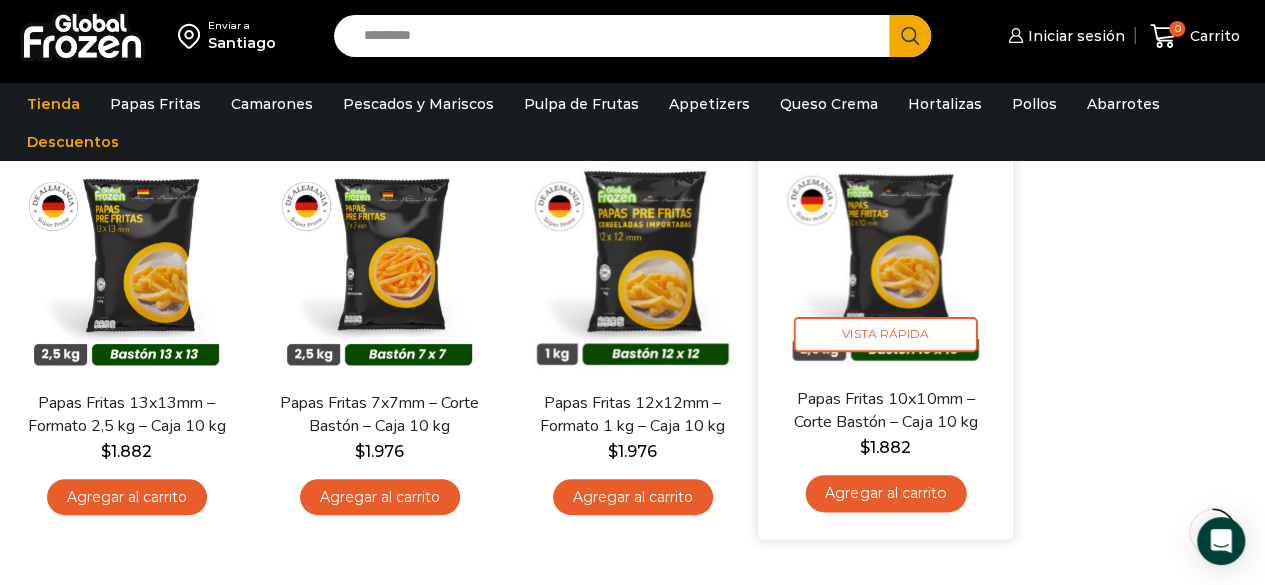 click at bounding box center (885, 259) 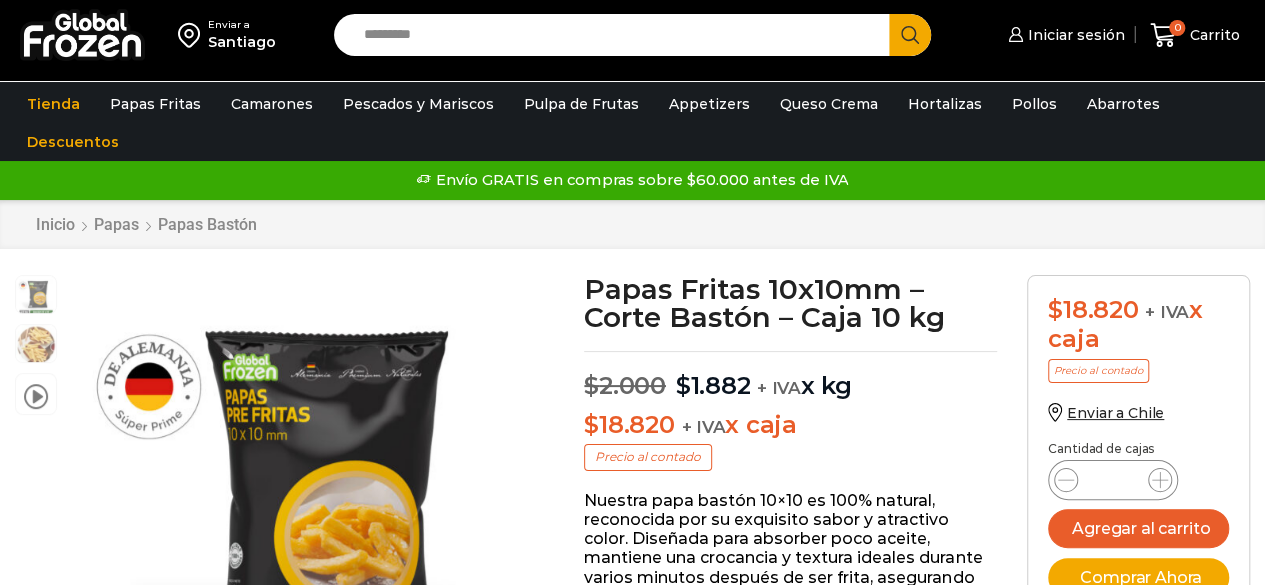 scroll, scrollTop: 1, scrollLeft: 0, axis: vertical 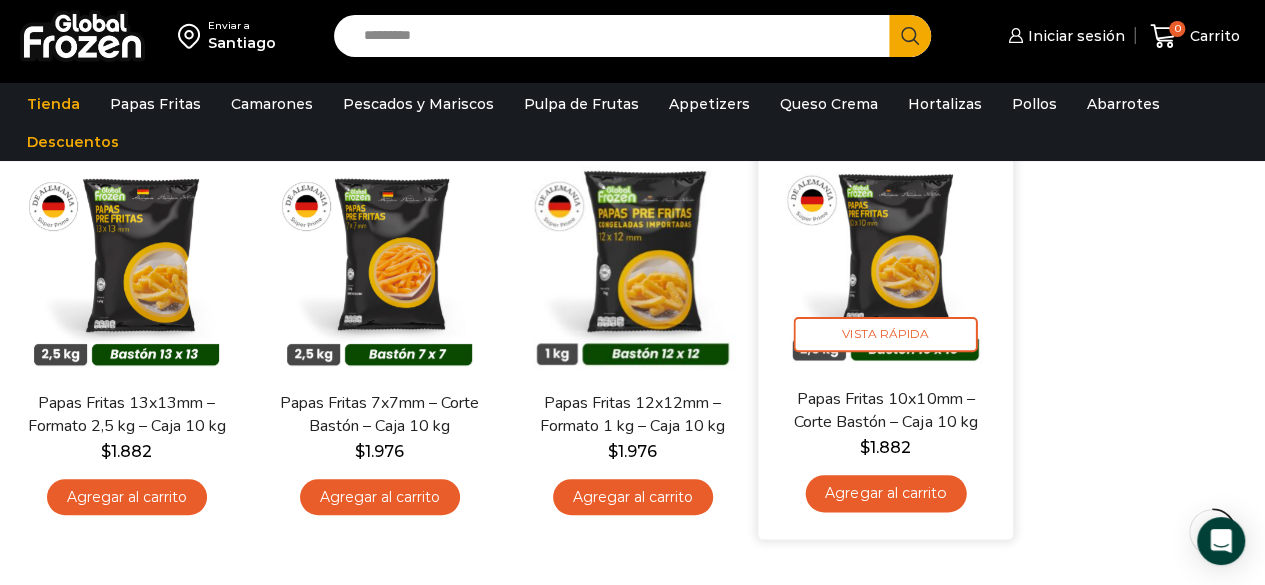 click at bounding box center [885, 259] 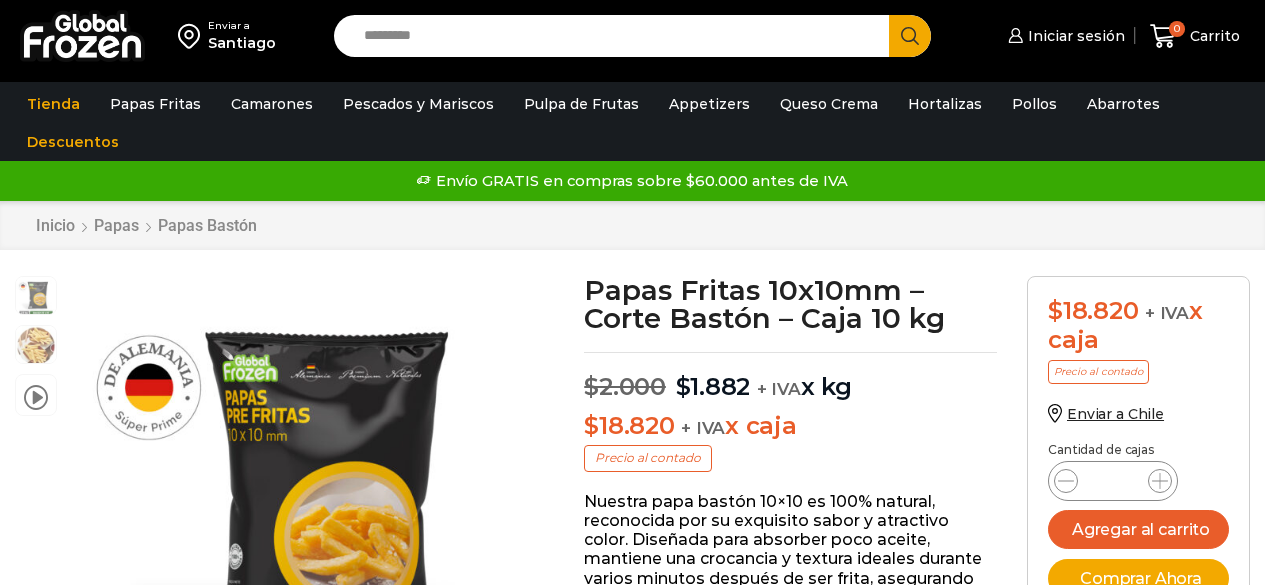 scroll, scrollTop: 1, scrollLeft: 0, axis: vertical 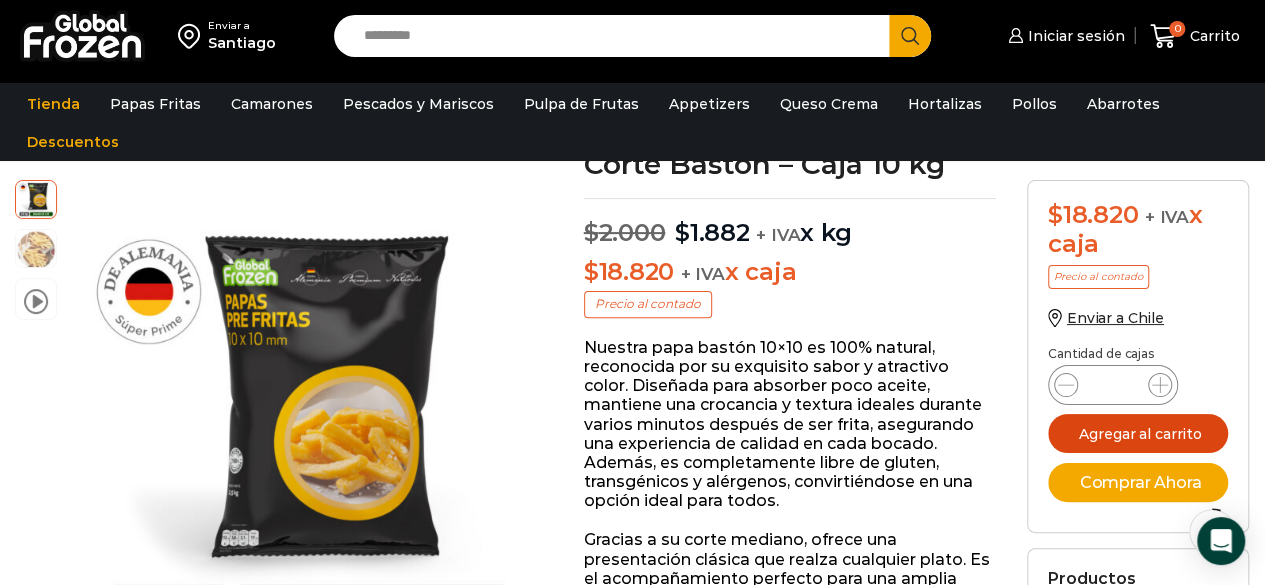 click on "Agregar al carrito" at bounding box center [1138, 433] 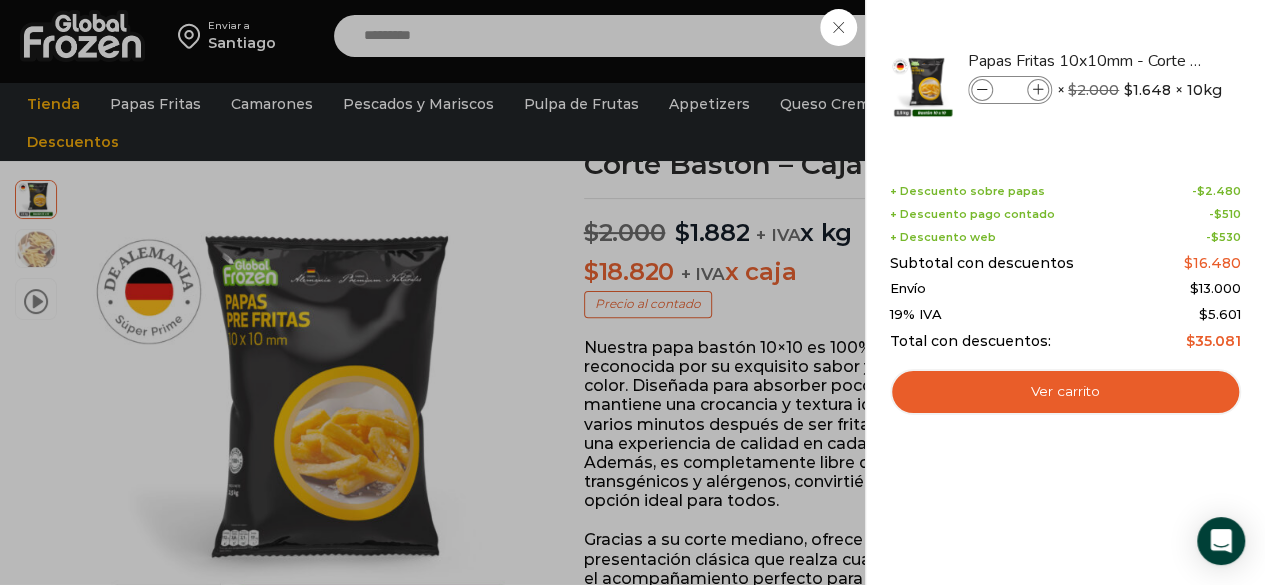 click on "1
Carrito
1
1
Shopping Cart
*" at bounding box center (1195, 36) 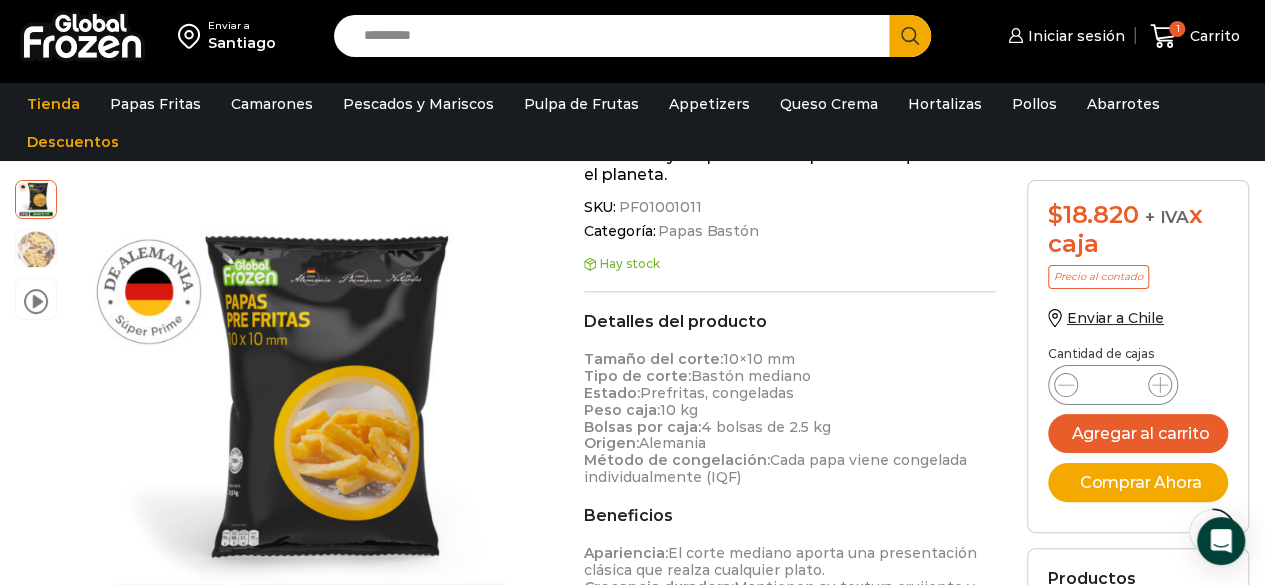scroll, scrollTop: 819, scrollLeft: 0, axis: vertical 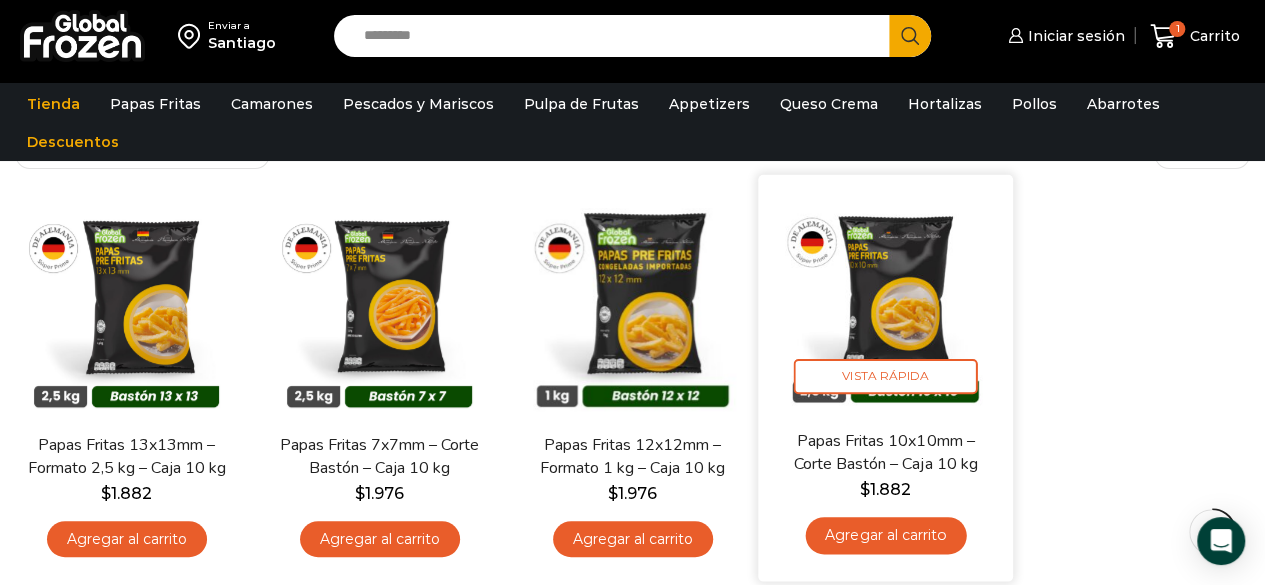 click at bounding box center [885, 301] 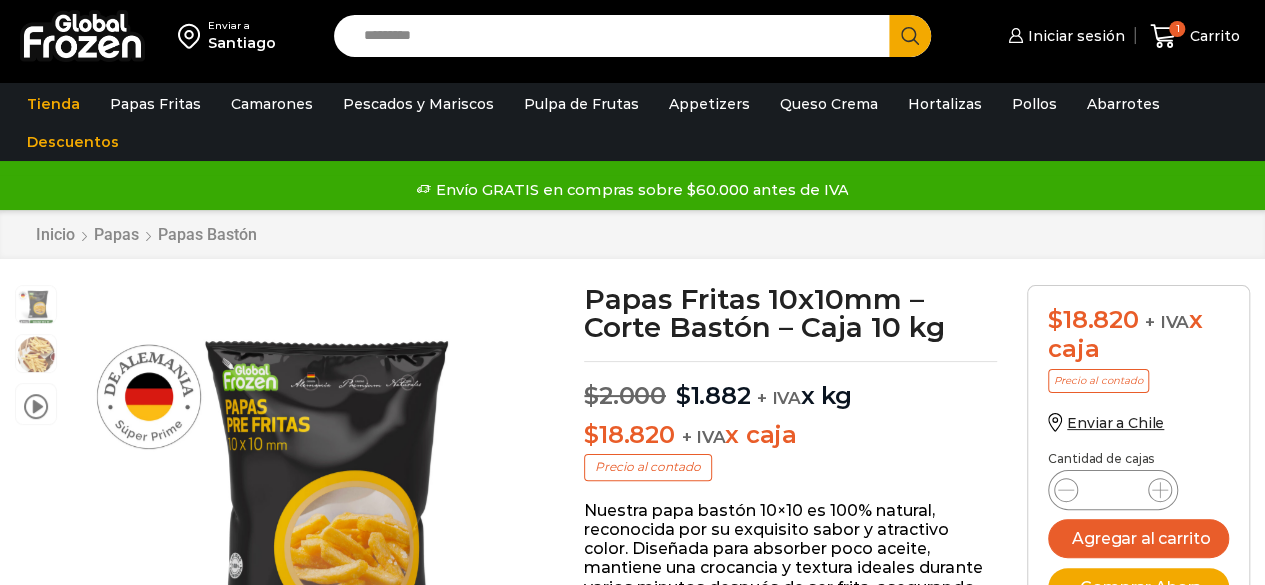 scroll, scrollTop: 1, scrollLeft: 0, axis: vertical 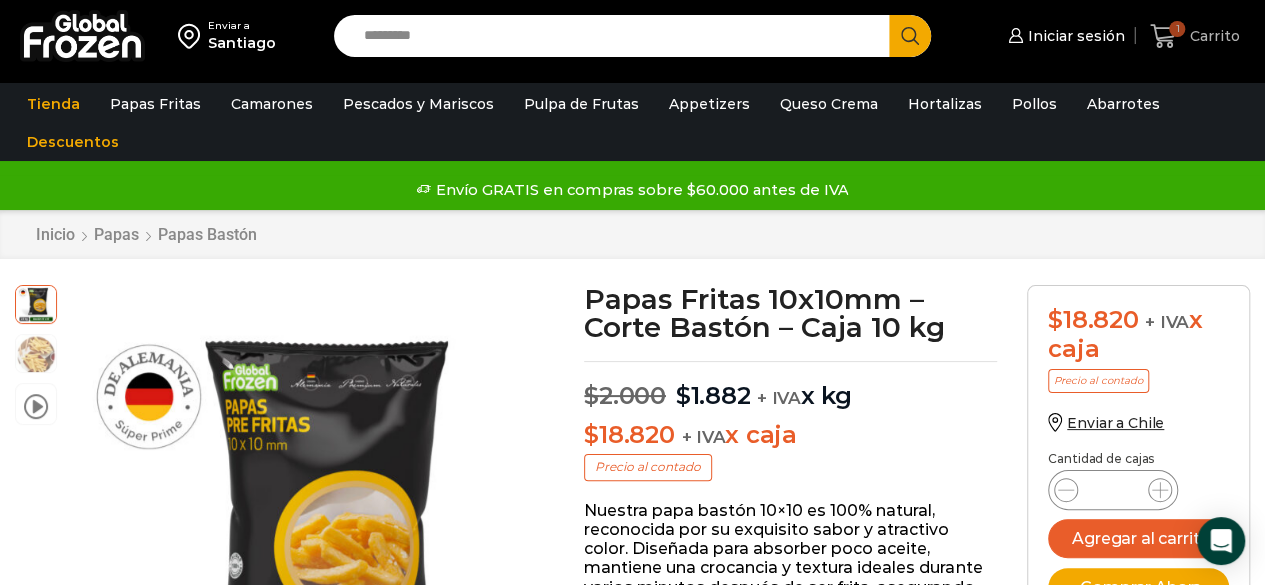 click on "Carrito" at bounding box center (1212, 36) 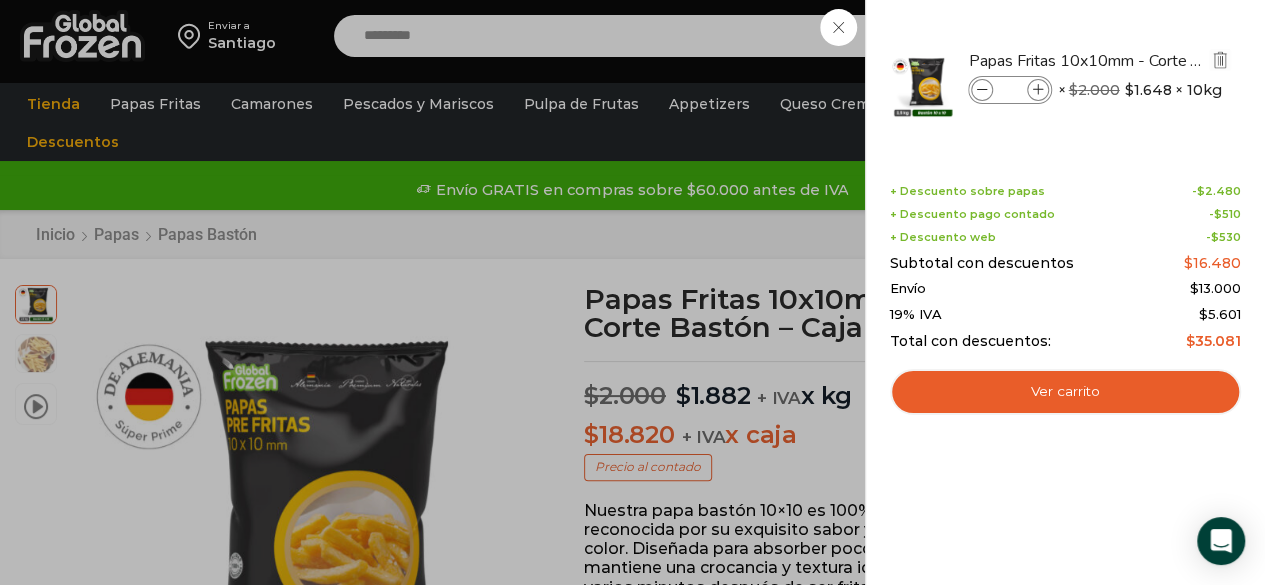 click at bounding box center (982, 90) 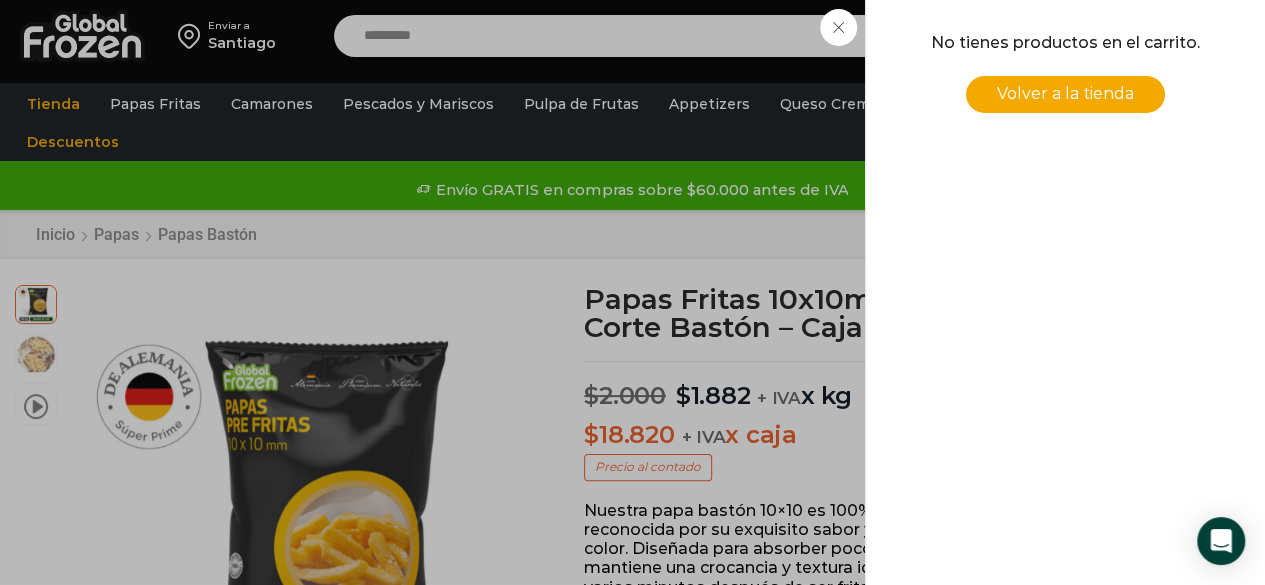 click on "0
Carrito
0
0
Shopping Cart
No tienes productos en el carrito.
Volver a la tienda
Shopping cart                     (0) - $ -" at bounding box center (1195, 36) 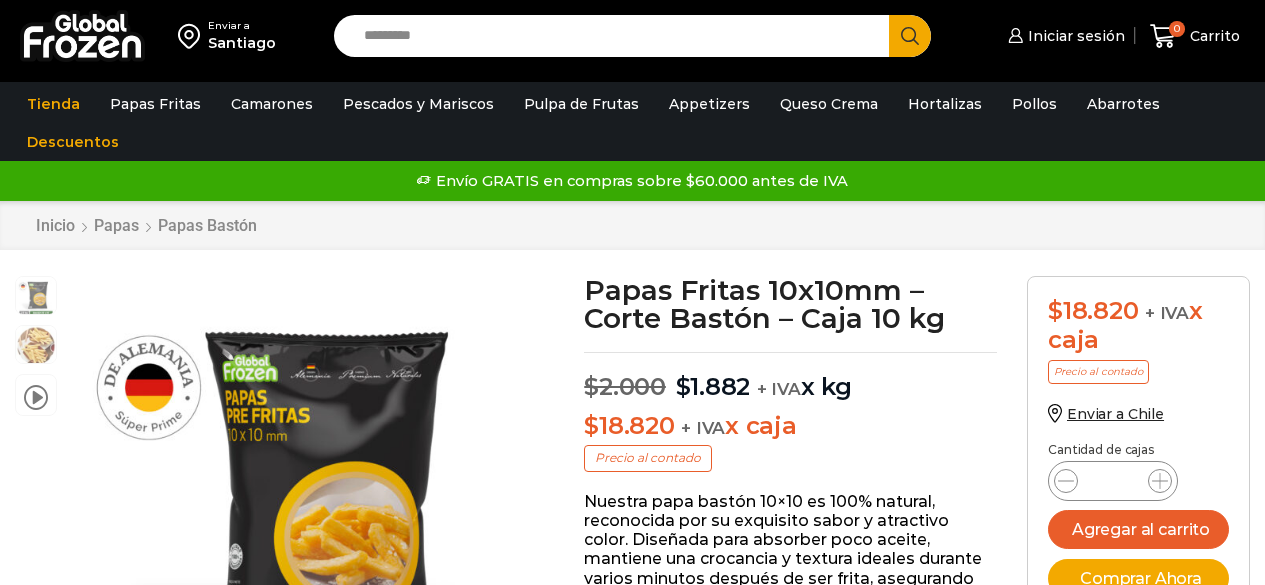 scroll, scrollTop: 1, scrollLeft: 0, axis: vertical 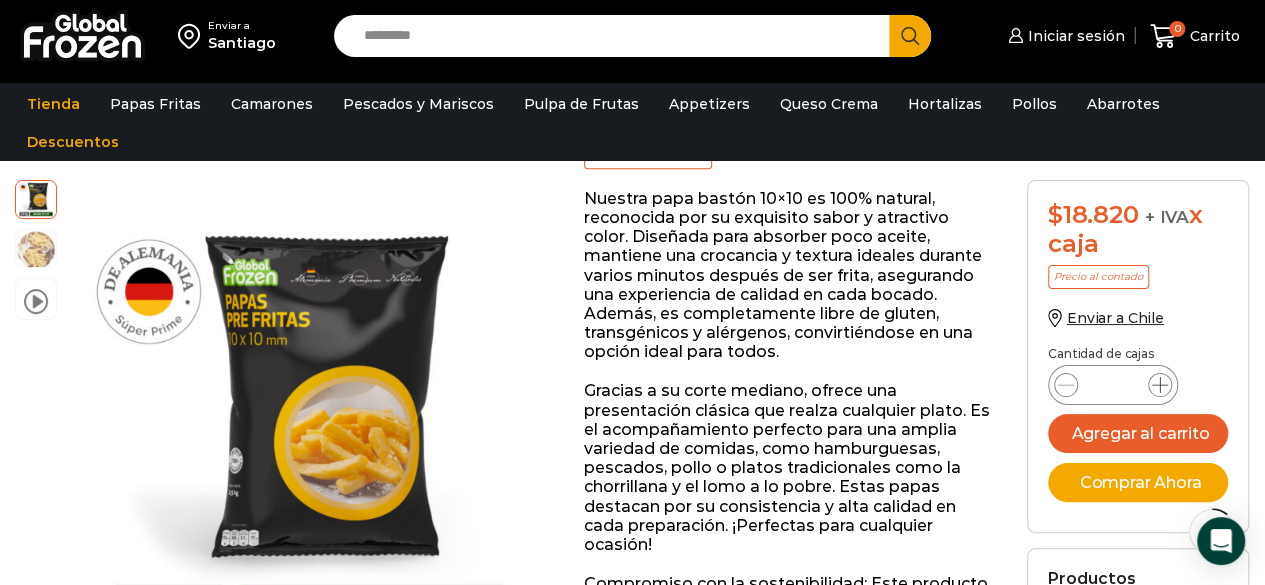 click 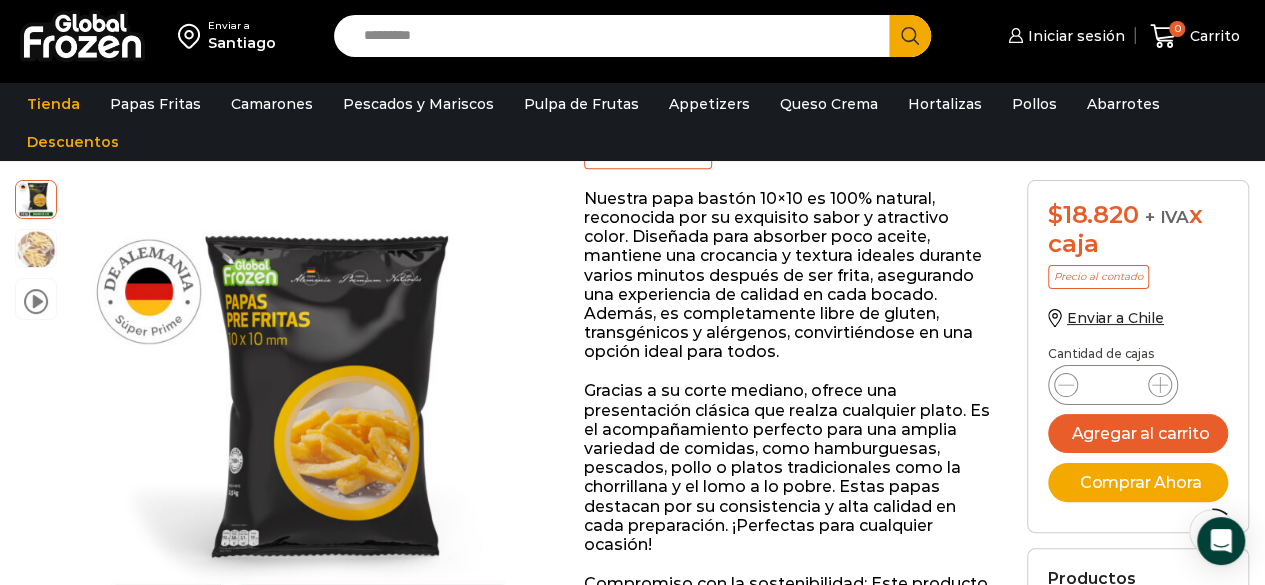 scroll, scrollTop: 0, scrollLeft: 0, axis: both 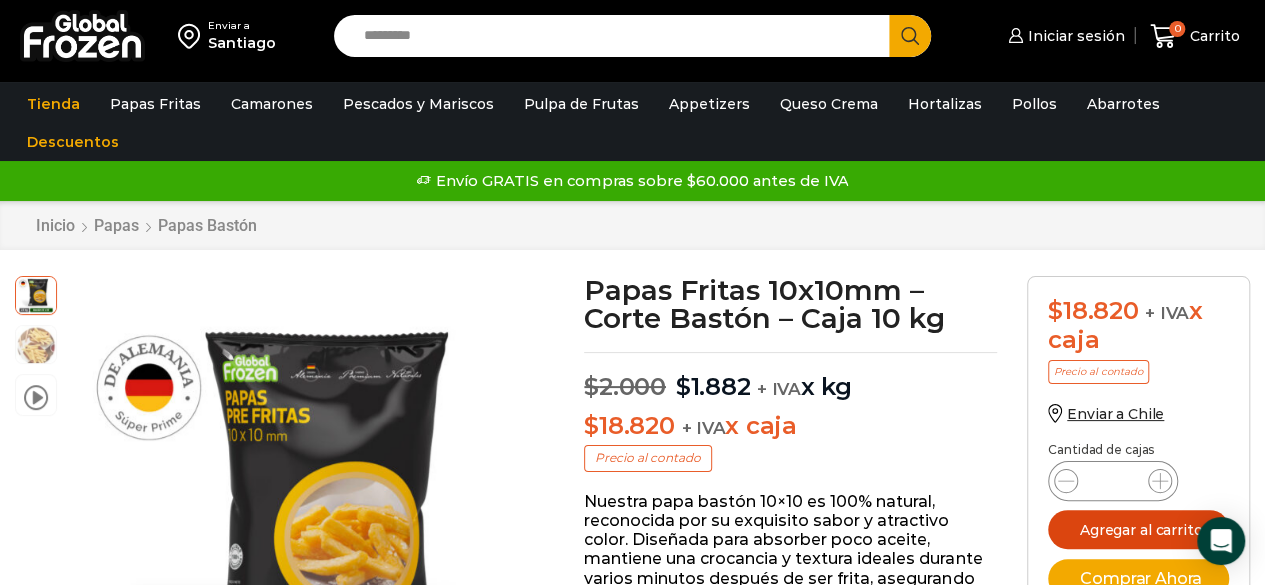 click on "Agregar al carrito" at bounding box center [1138, 529] 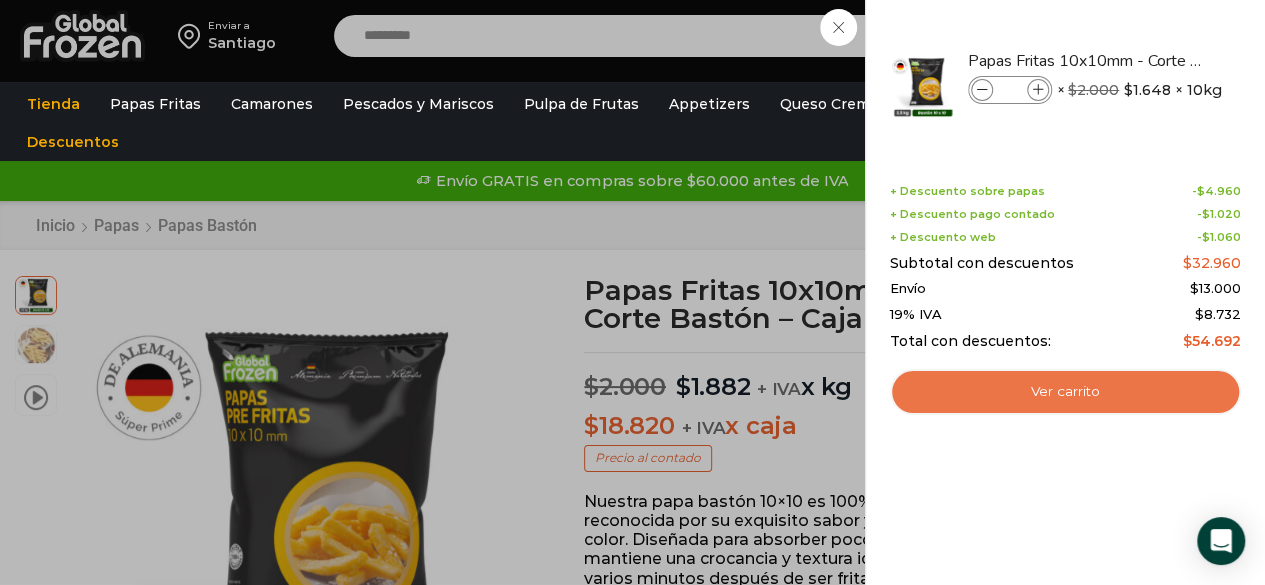 click on "Ver carrito" at bounding box center (1065, 392) 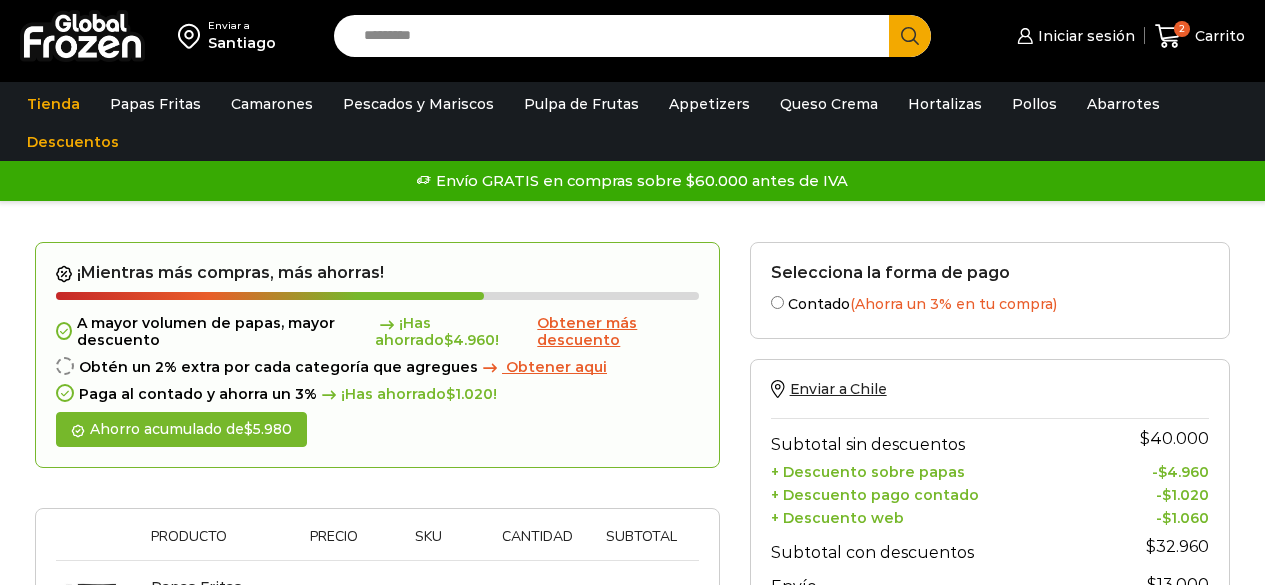 scroll, scrollTop: 0, scrollLeft: 0, axis: both 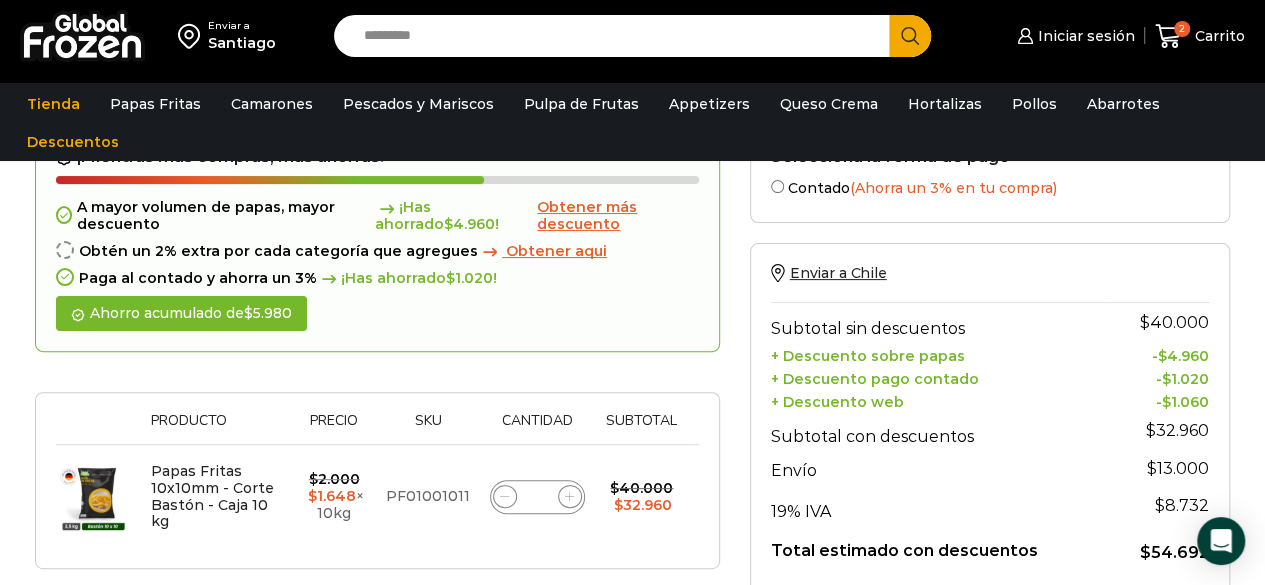 click 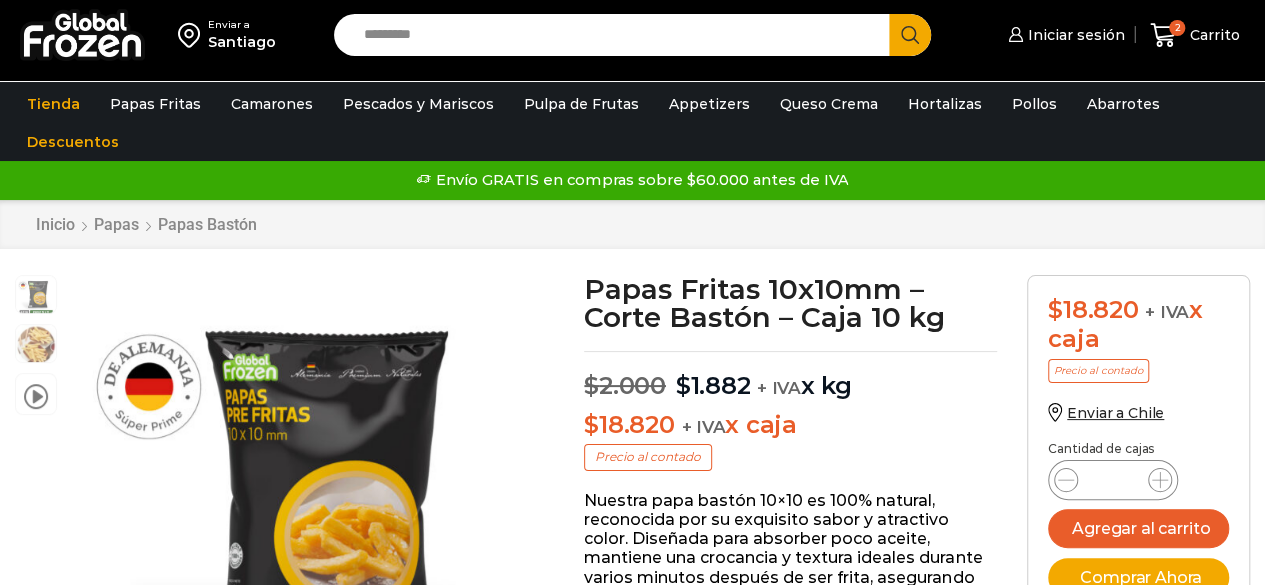 scroll, scrollTop: 1, scrollLeft: 0, axis: vertical 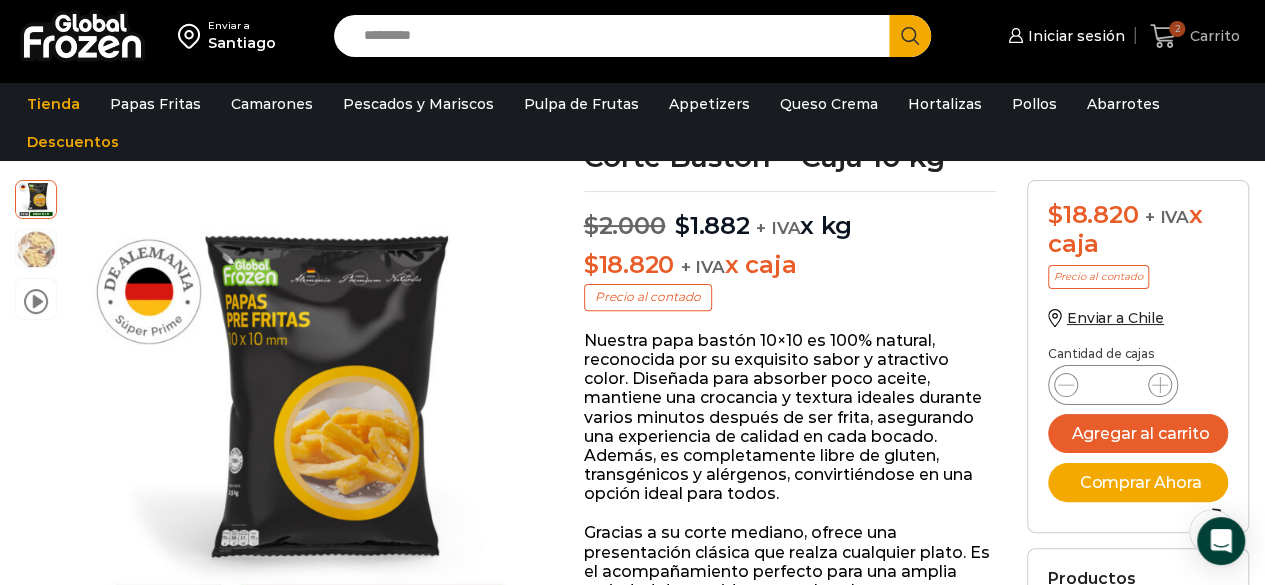 click 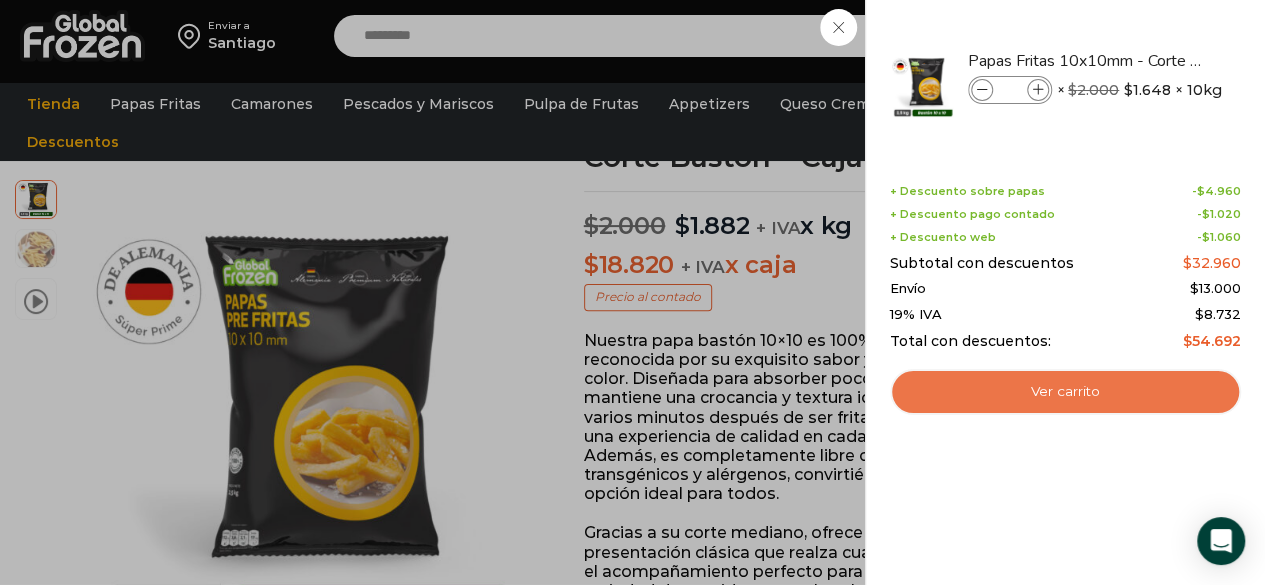click on "Ver carrito" at bounding box center (1065, 392) 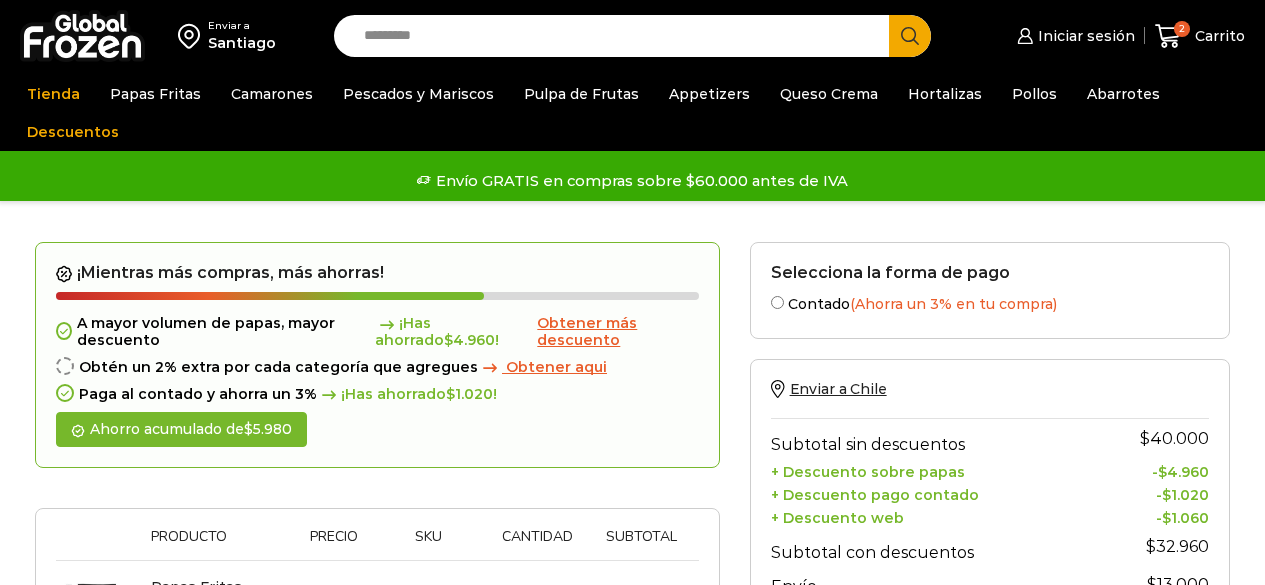 scroll, scrollTop: 0, scrollLeft: 0, axis: both 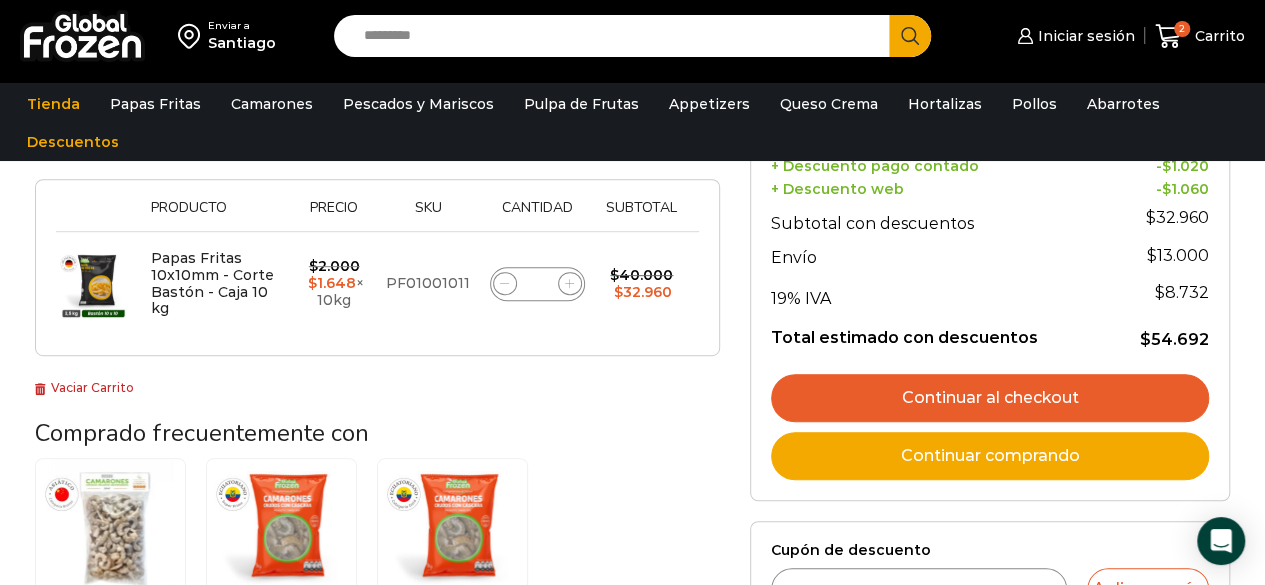 click on "Continuar al checkout" at bounding box center [990, 398] 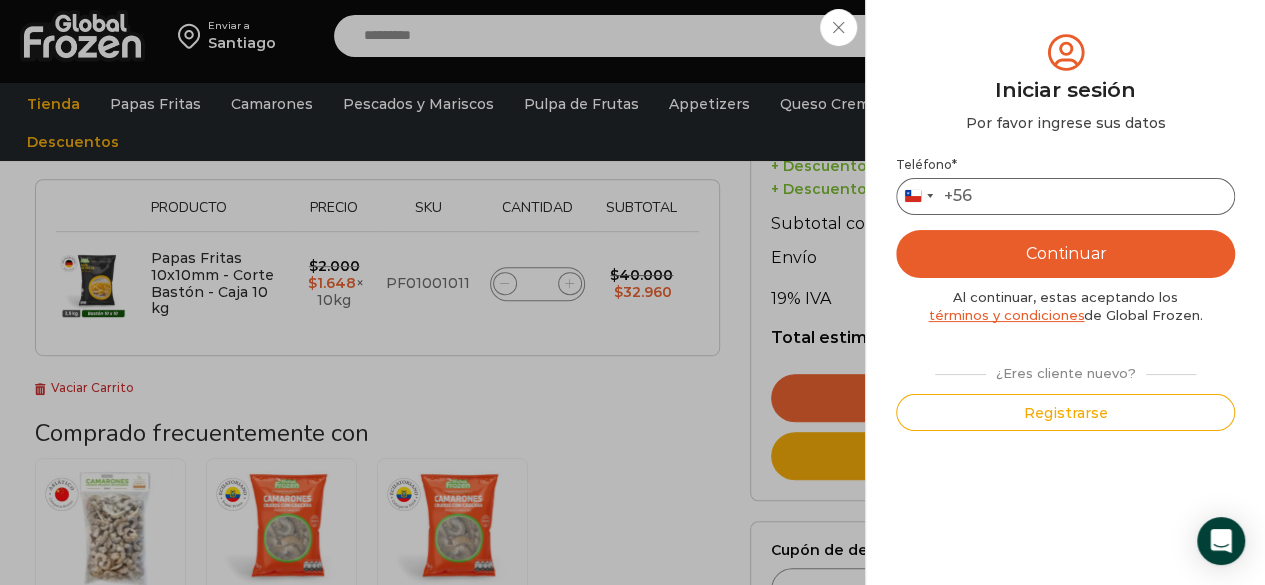 click on "Teléfono
*" at bounding box center [1065, 196] 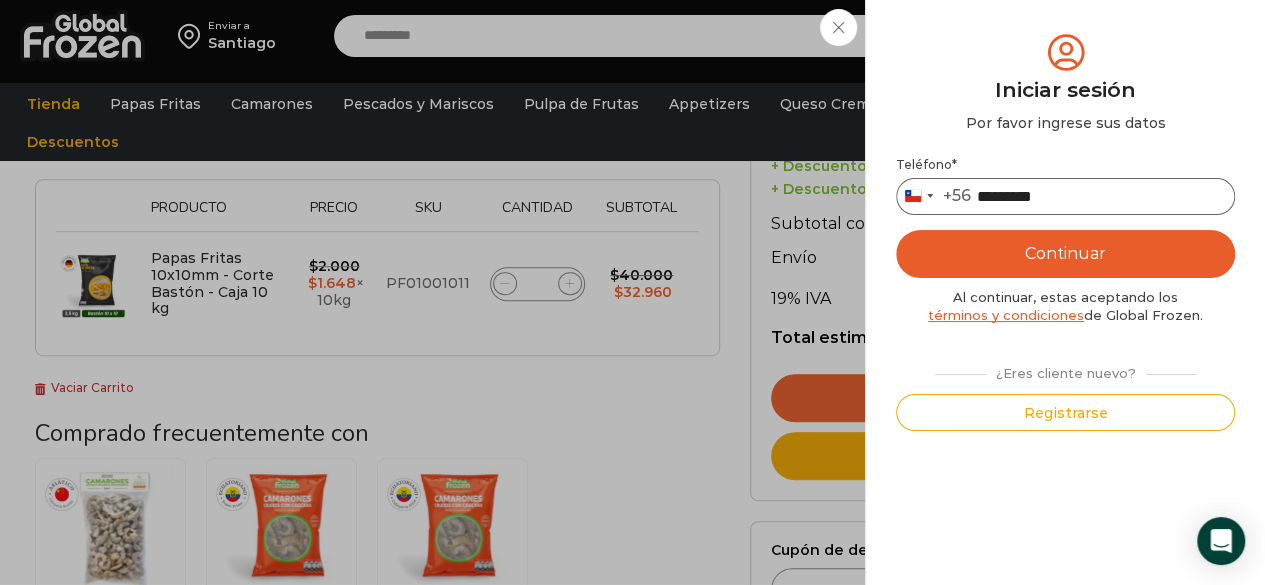 type on "*********" 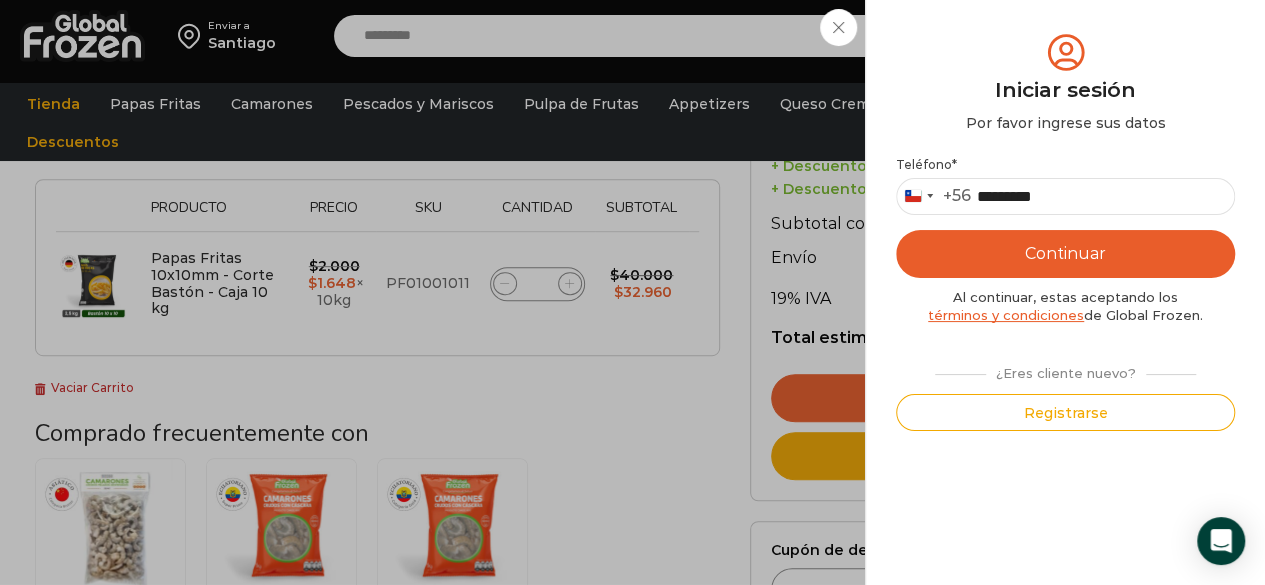 click on "Continuar" at bounding box center (1065, 254) 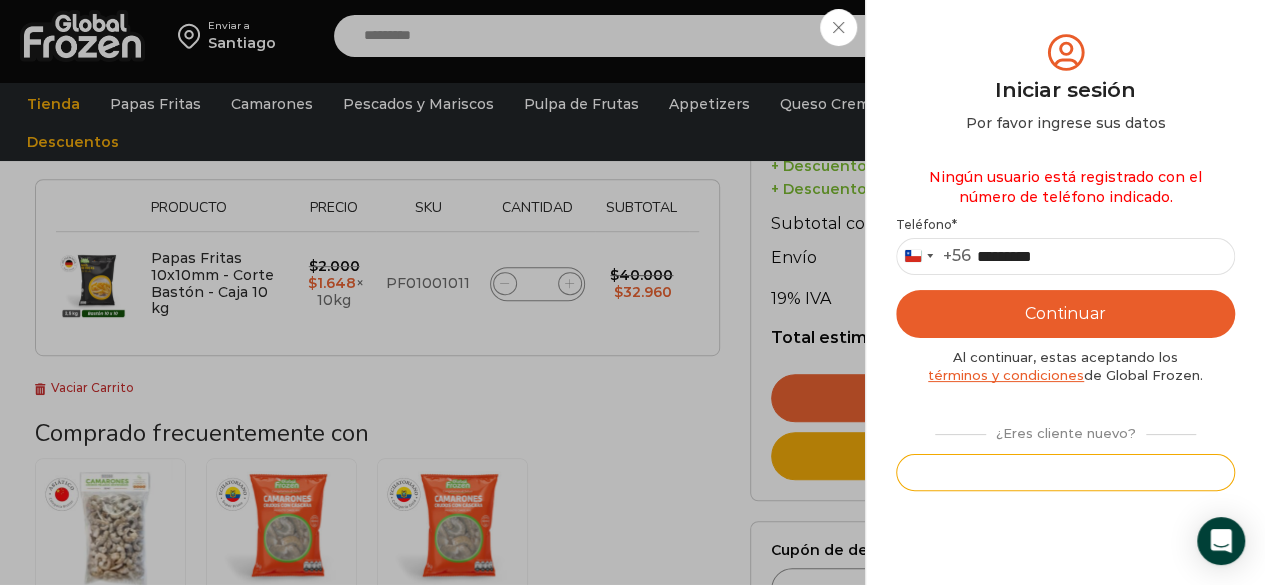 click on "Registrarse" at bounding box center (1065, 472) 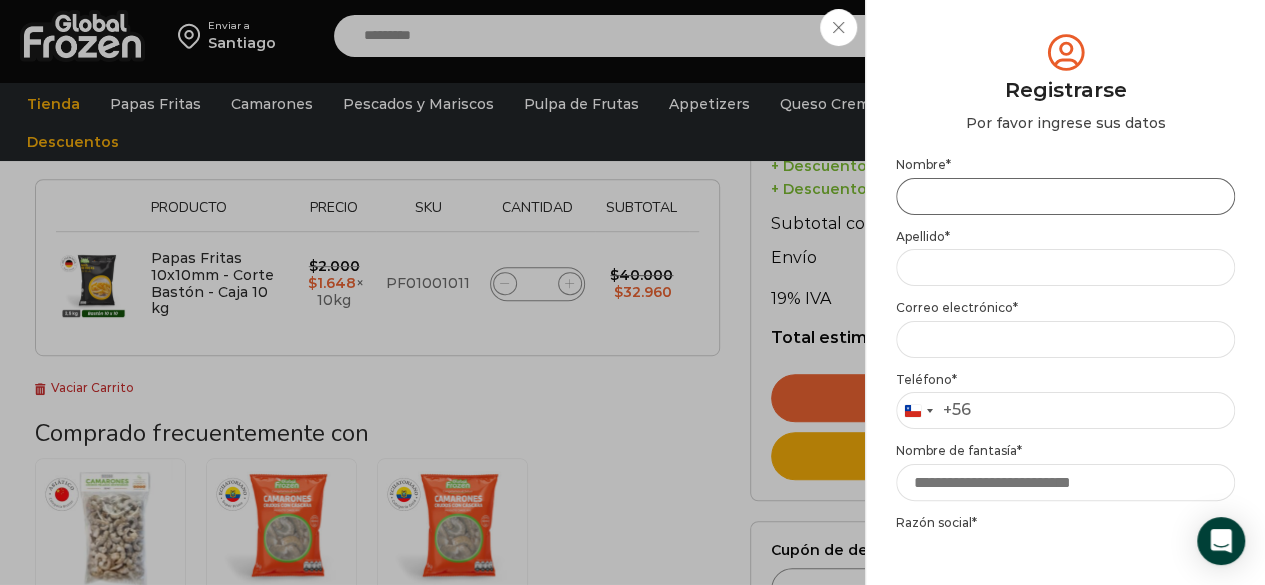 click on "Nombre  *" at bounding box center (1065, 196) 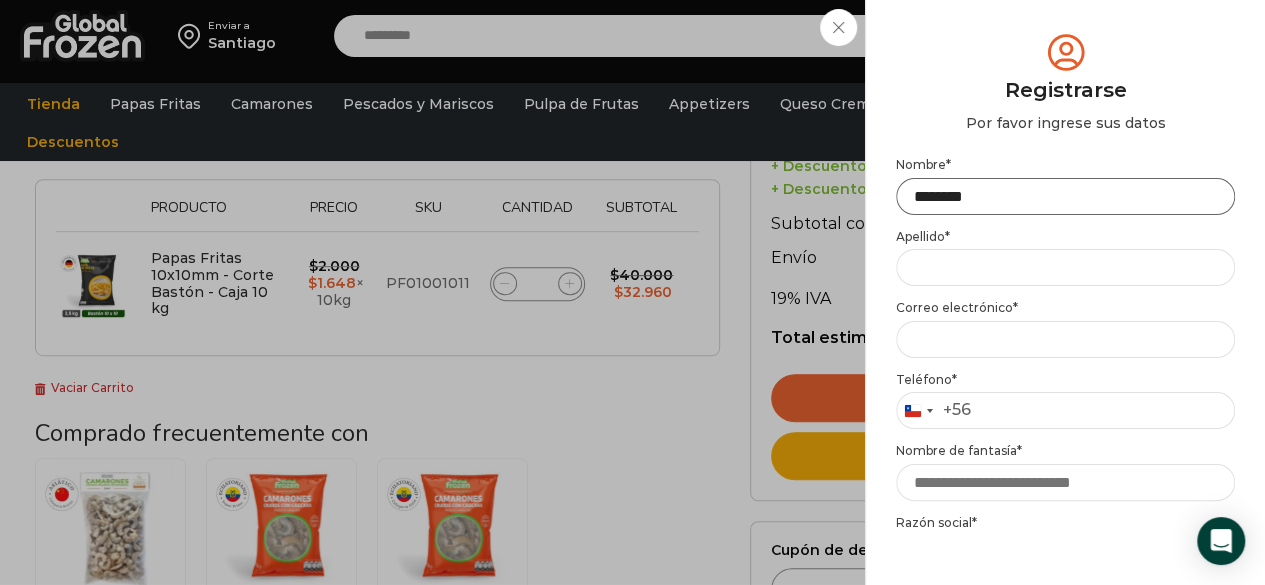 type on "*******" 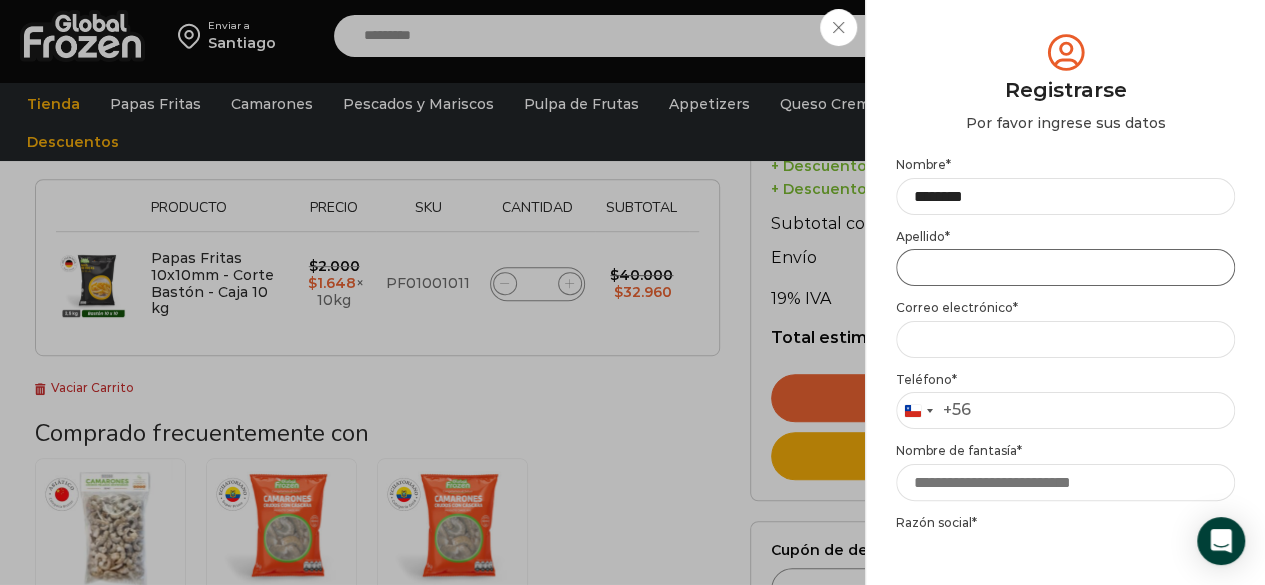 click on "Apellido  *" at bounding box center [1065, 267] 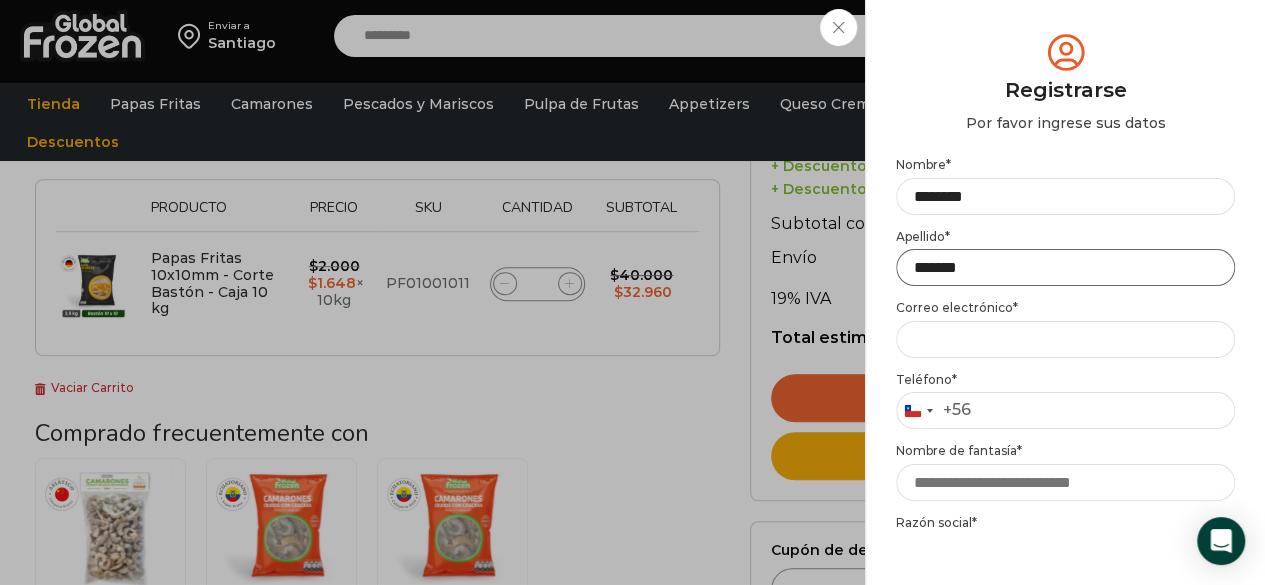 type on "*******" 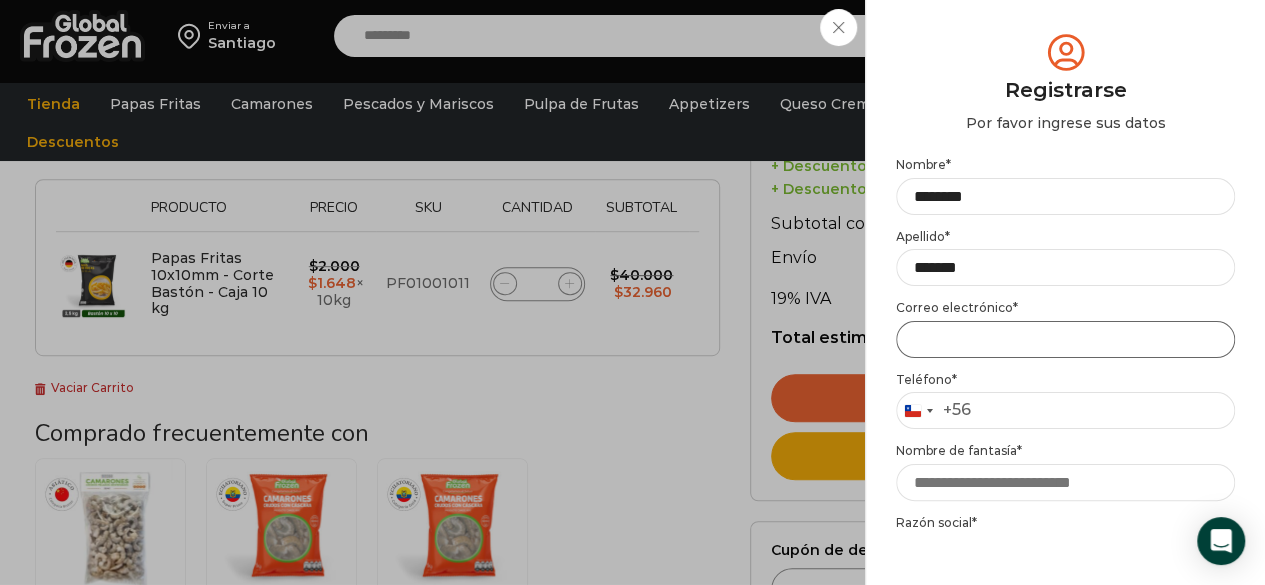 click on "Email address                                          *" at bounding box center [1065, 339] 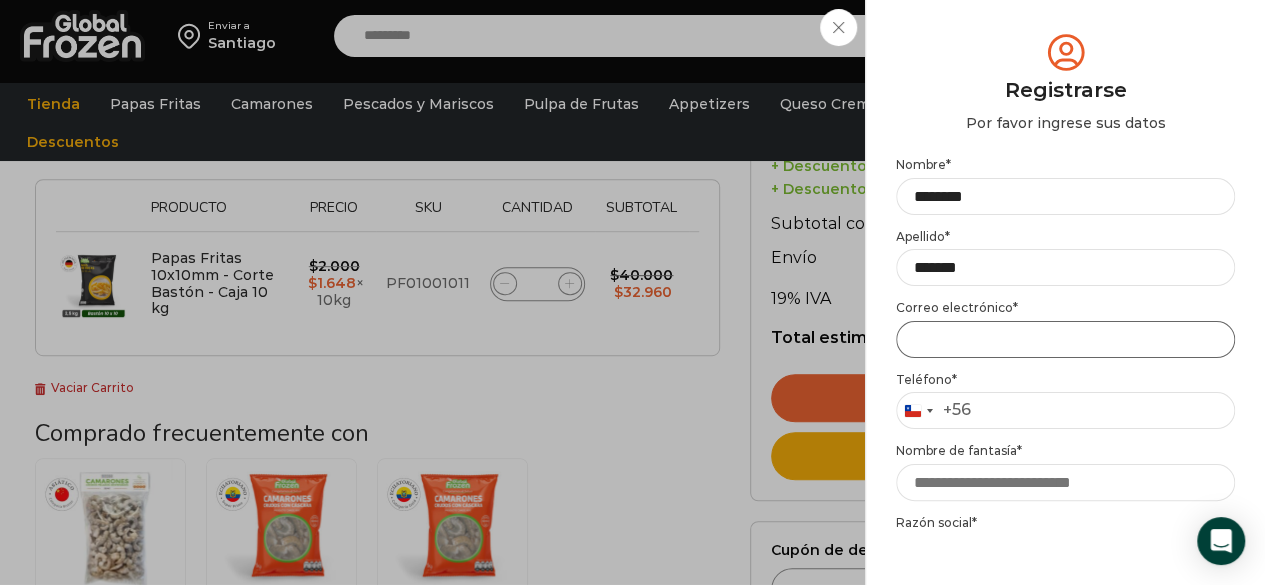 type on "**********" 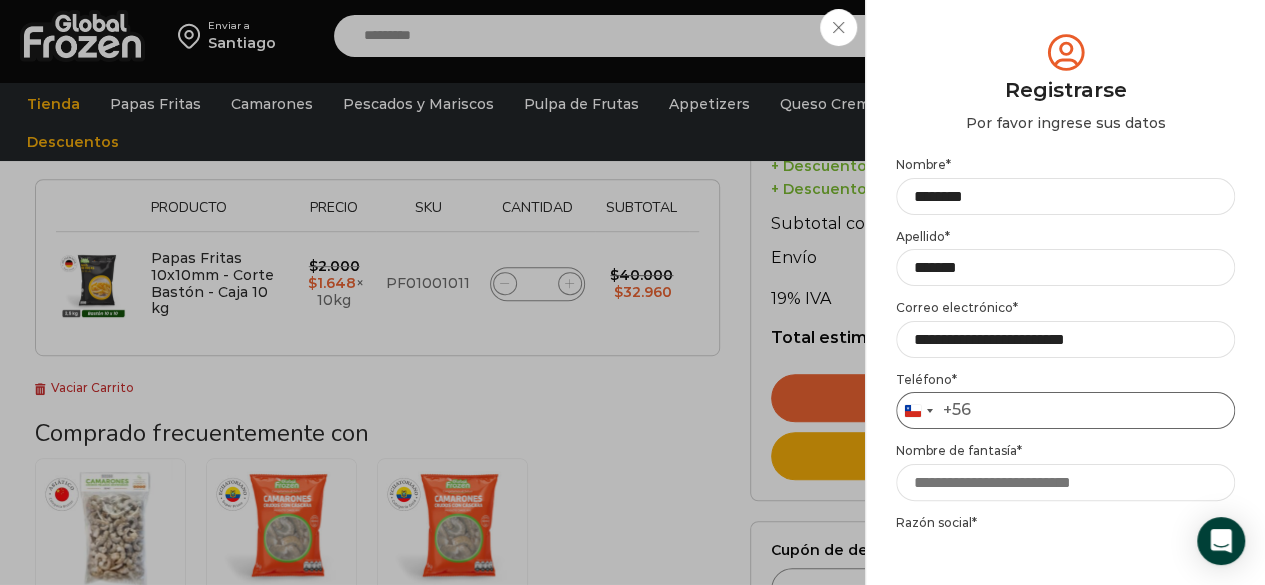 click on "Teléfono  *" at bounding box center (1065, 410) 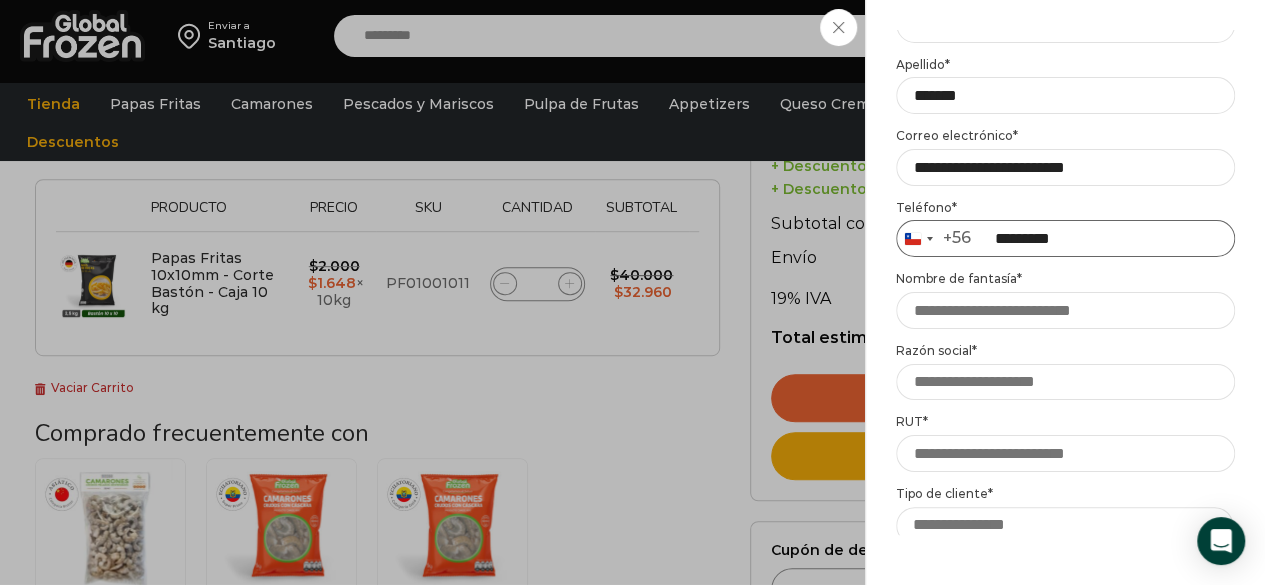 scroll, scrollTop: 173, scrollLeft: 0, axis: vertical 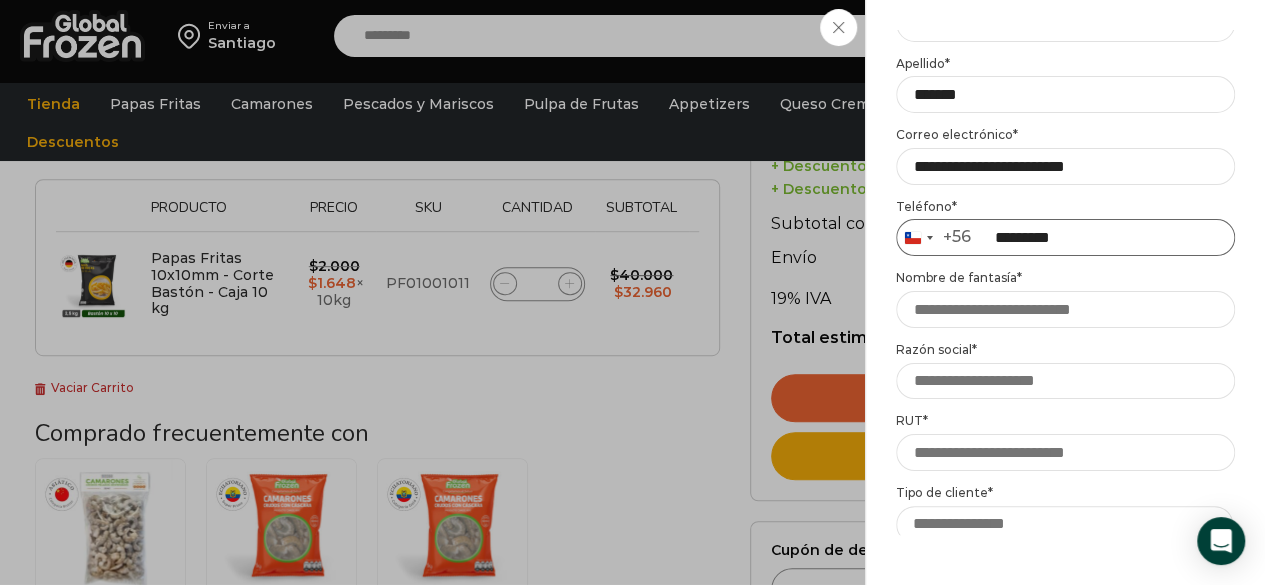 type on "*********" 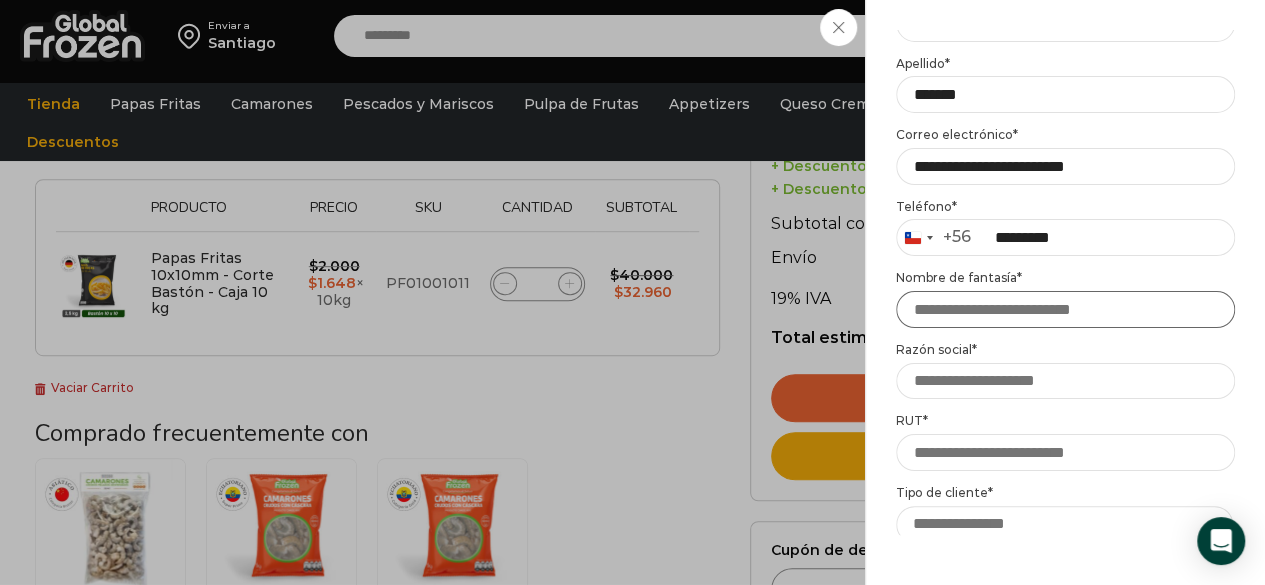 click on "Nombre de fantasía  *" at bounding box center (1065, 309) 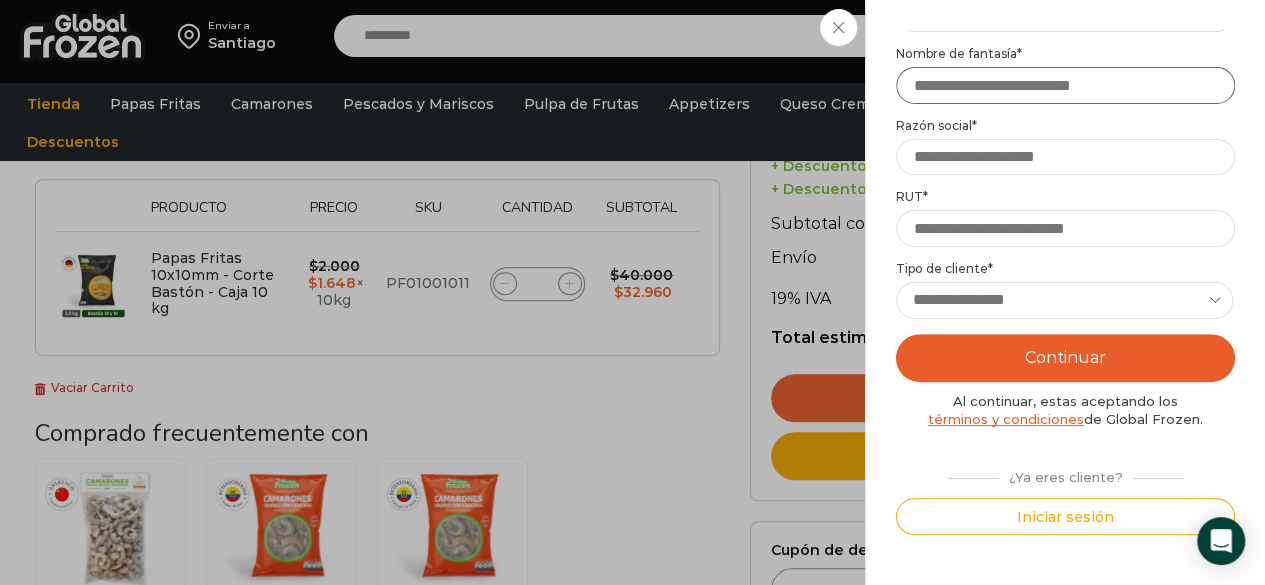 scroll, scrollTop: 0, scrollLeft: 0, axis: both 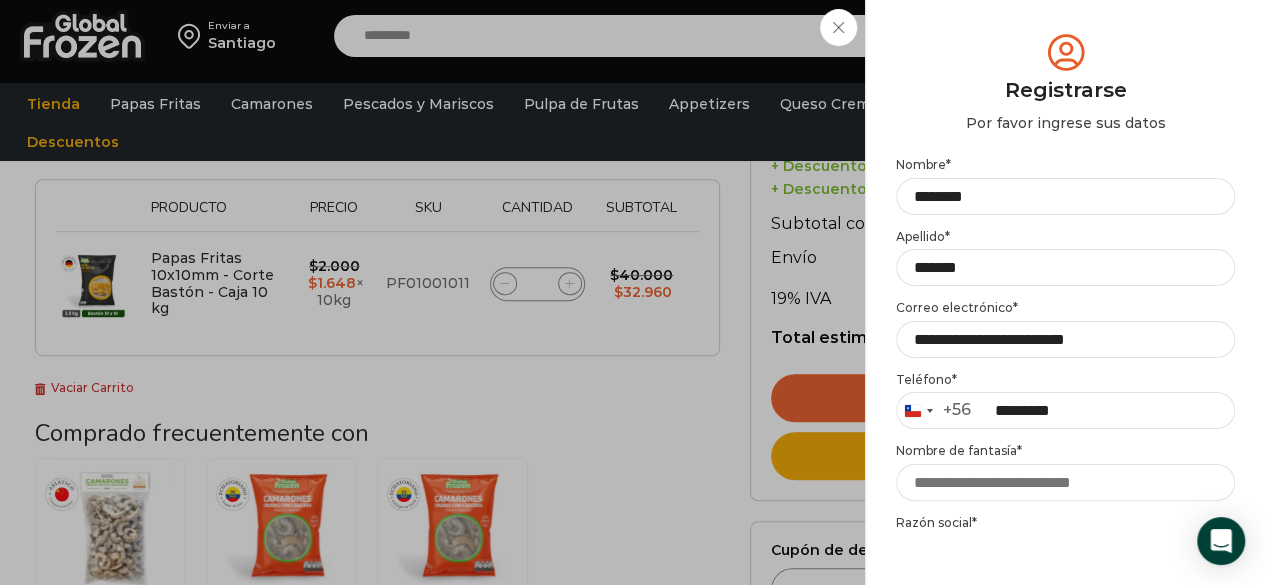 click on "Iniciar sesión
Mi cuenta
Login
Register
Iniciar sesión
Por favor ingrese sus datos
Iniciar sesión
Se envió un mensaje de WhatsApp con el código de verificación a tu teléfono
* ." at bounding box center (1073, 36) 